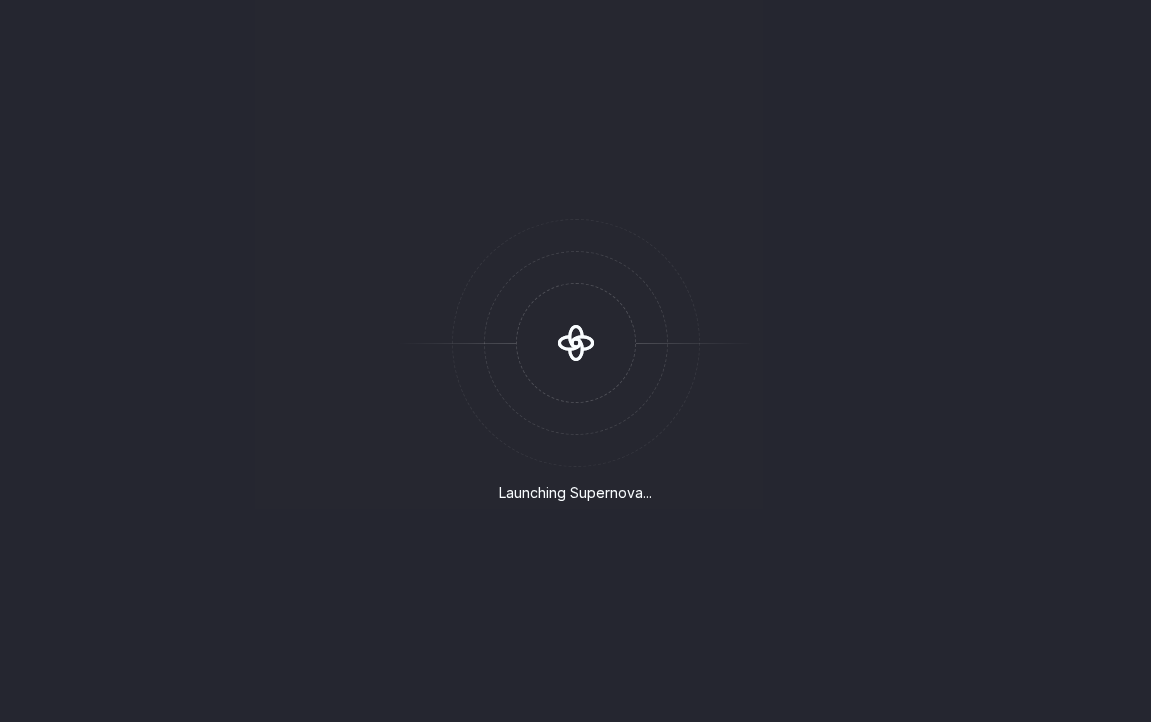 scroll, scrollTop: 0, scrollLeft: 0, axis: both 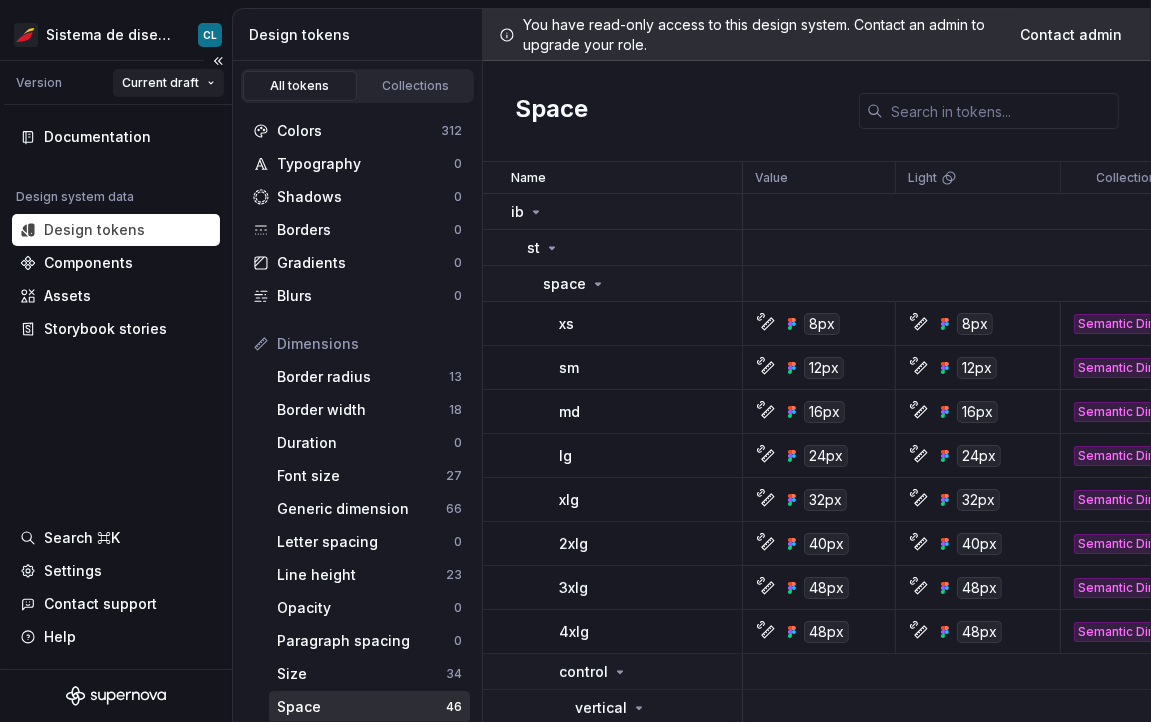 click on "Sistema de diseño Iberia CL Version Current draft Documentation Design system data Design tokens Components Assets Storybook stories Search ⌘K Settings Contact support Help Design tokens All tokens Collections Colors 312 Typography 0 Shadows 0 Borders 0 Gradients 0 Blurs 0 Dimensions Border radius 13 Border width 18 Duration 0 Font size 27 Generic dimension 66 Letter spacing 0 Line height 23 Opacity 0 Paragraph spacing 0 Size 34 Space 46 Z-index 0 Options Text decoration 0 Text case 0 Visibility 0 Strings Font family 4 Font weight/style 7 Generic string 16 Product copy 0 You have read-only access to this design system. Contact an admin to upgrade your role. Contact admin Space Name Value Light Collection Description Last updated ib st space xs 8px 8px Semantic Dimension Use for extra small spaces between elements. 12 days ago sm 12px 12px Semantic Dimension Use for small spaces between elements. 12 days ago md 16px 16px Semantic Dimension Use for medium-sized spaces between elements. 12 days ago lg 24px" at bounding box center [575, 361] 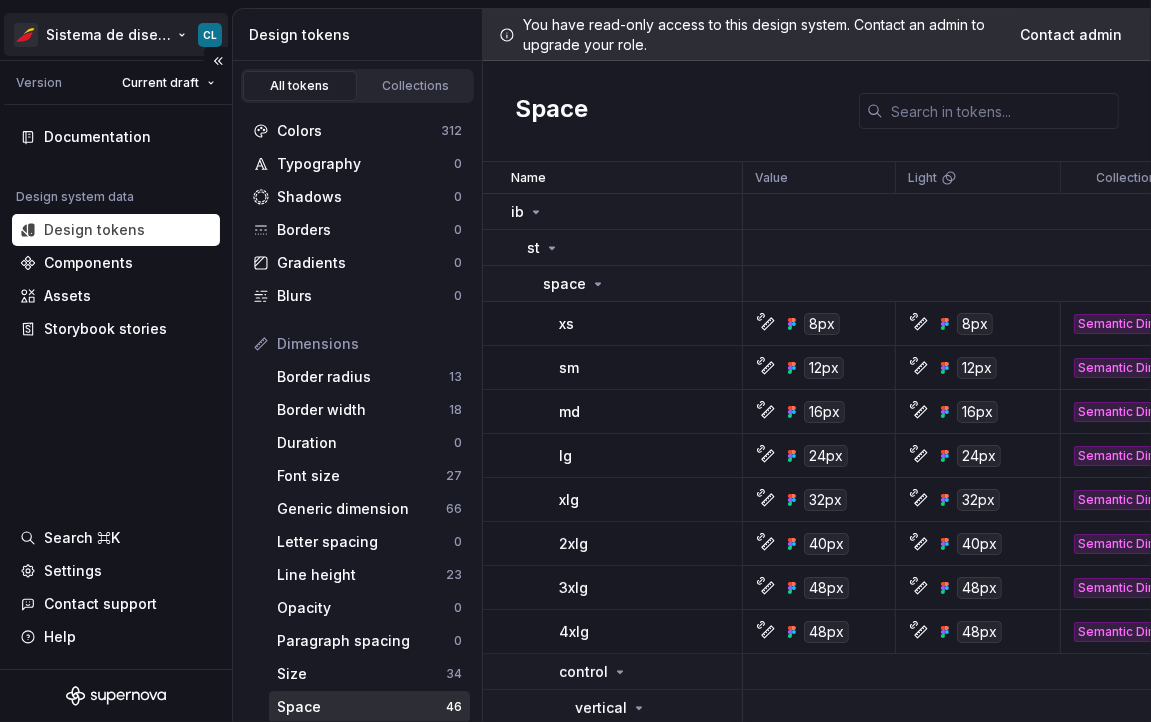 click on "Sistema de diseño Iberia CL Version Current draft Documentation Design system data Design tokens Components Assets Storybook stories Search ⌘K Settings Contact support Help Design tokens All tokens Collections Colors 312 Typography 0 Shadows 0 Borders 0 Gradients 0 Blurs 0 Dimensions Border radius 13 Border width 18 Duration 0 Font size 27 Generic dimension 66 Letter spacing 0 Line height 23 Opacity 0 Paragraph spacing 0 Size 34 Space 46 Z-index 0 Options Text decoration 0 Text case 0 Visibility 0 Strings Font family 4 Font weight/style 7 Generic string 16 Product copy 0 You have read-only access to this design system. Contact an admin to upgrade your role. Contact admin Space Name Value Light Collection Description Last updated ib st space xs 8px 8px Semantic Dimension Use for extra small spaces between elements. 12 days ago sm 12px 12px Semantic Dimension Use for small spaces between elements. 12 days ago md 16px 16px Semantic Dimension Use for medium-sized spaces between elements. 12 days ago lg 24px" at bounding box center (575, 361) 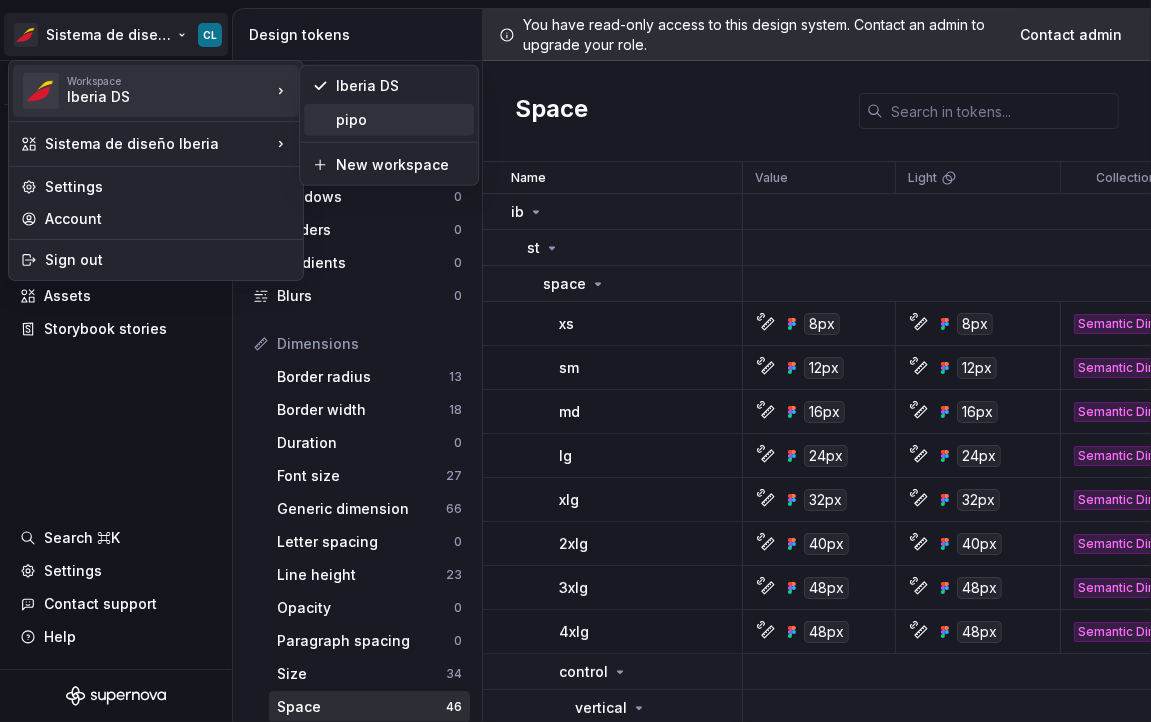 click on "pipo" at bounding box center [389, 120] 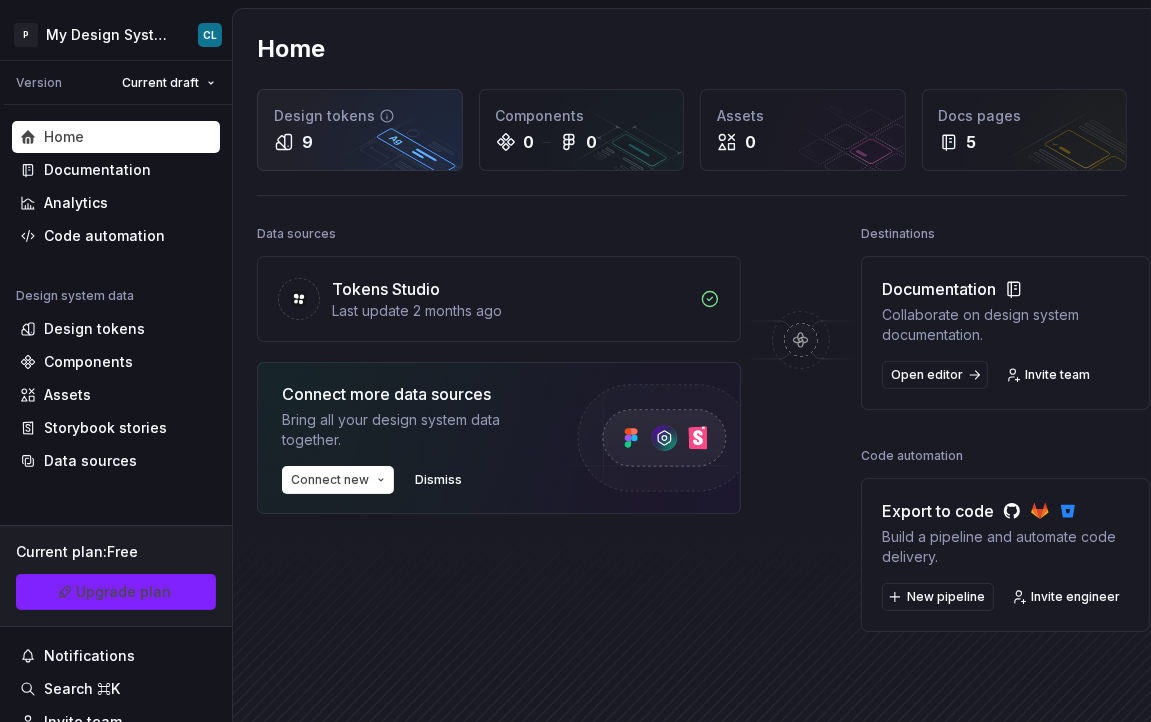 click on "9" at bounding box center [360, 142] 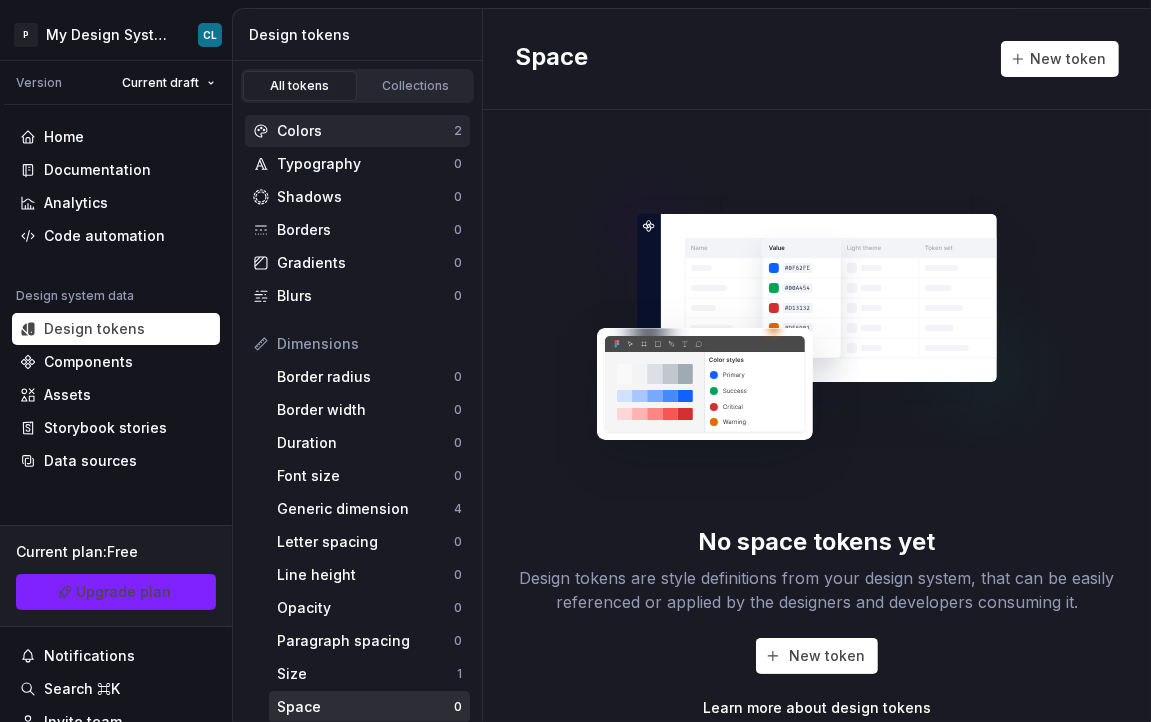 click on "Colors" at bounding box center (365, 131) 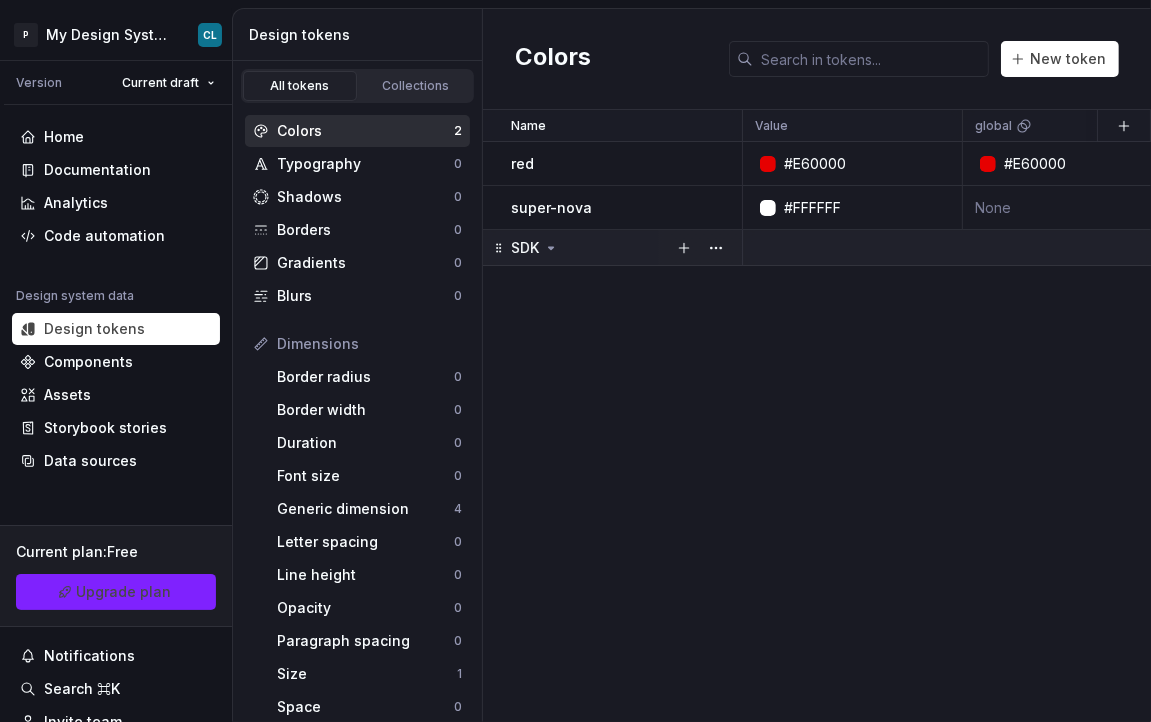 click 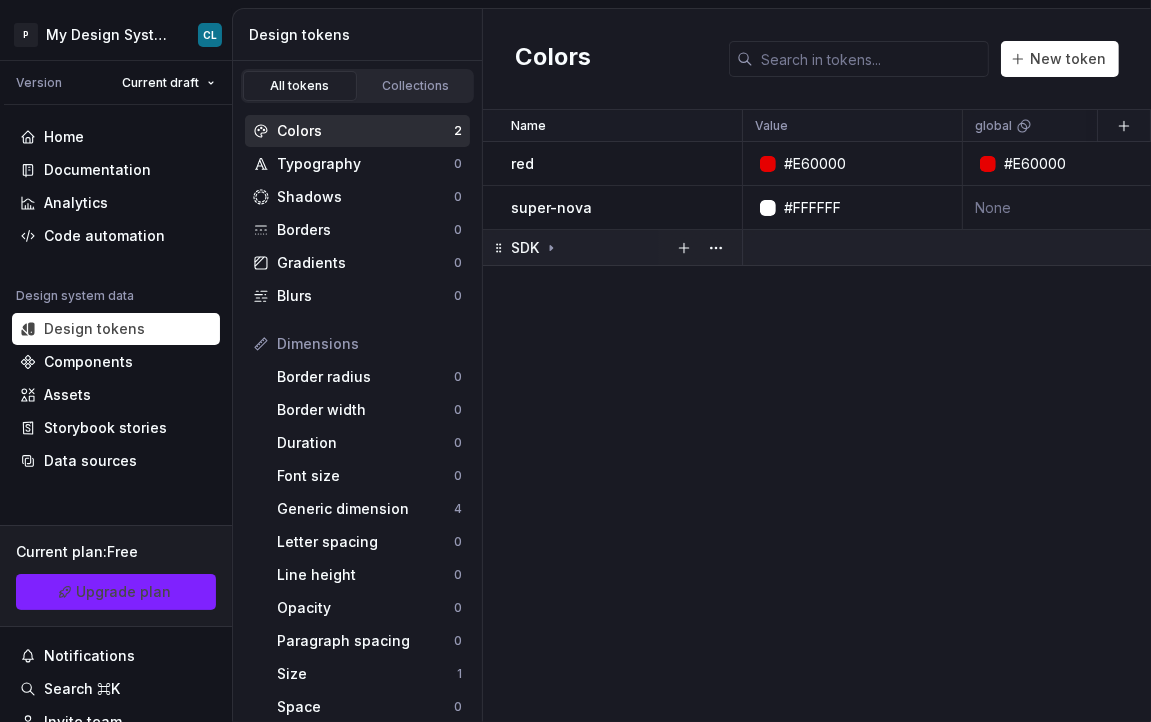 click 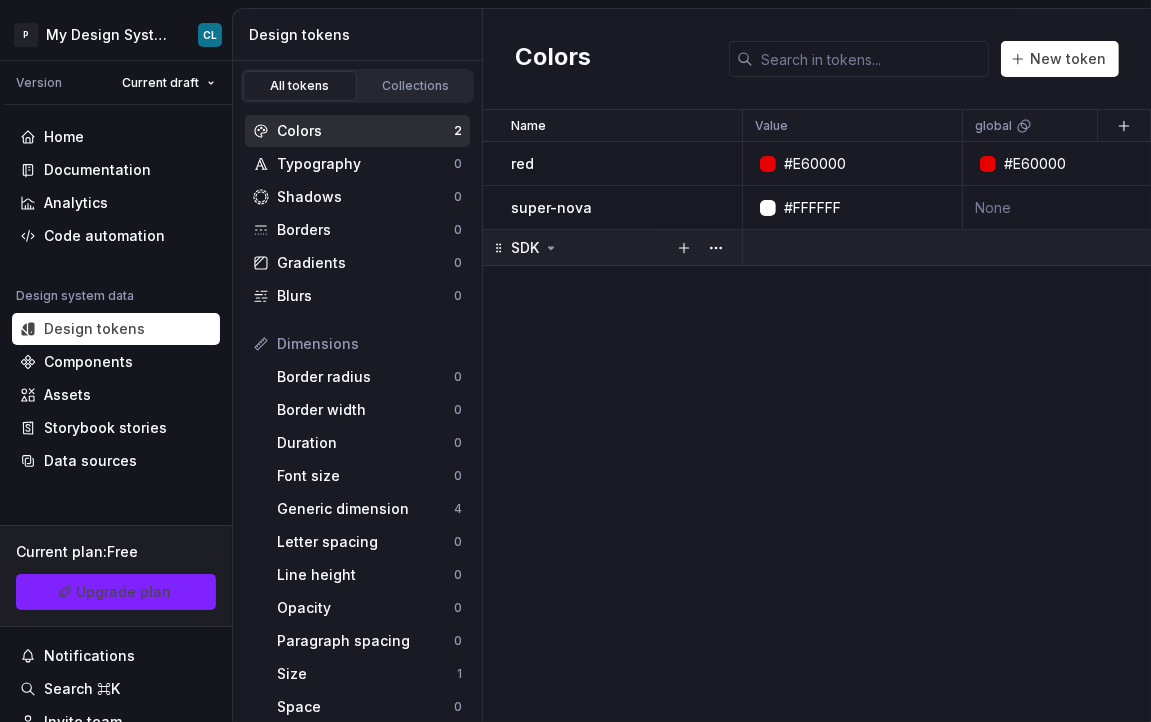 drag, startPoint x: 749, startPoint y: 257, endPoint x: 735, endPoint y: 256, distance: 14.035668 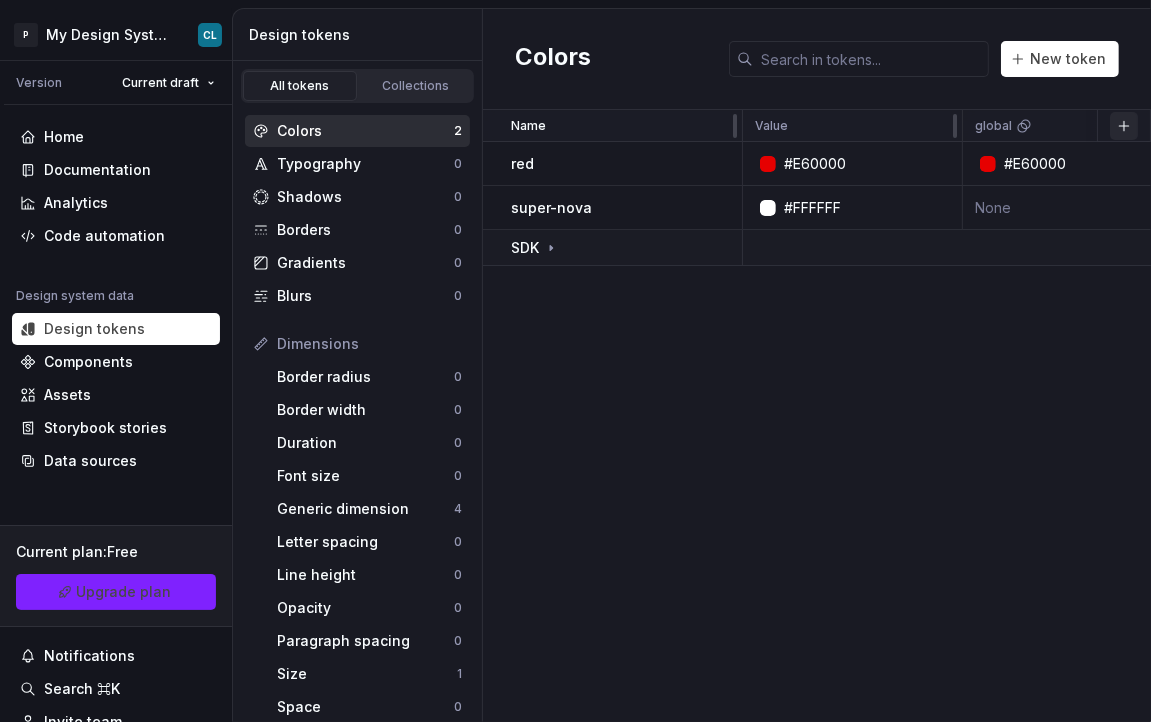 click at bounding box center (1124, 126) 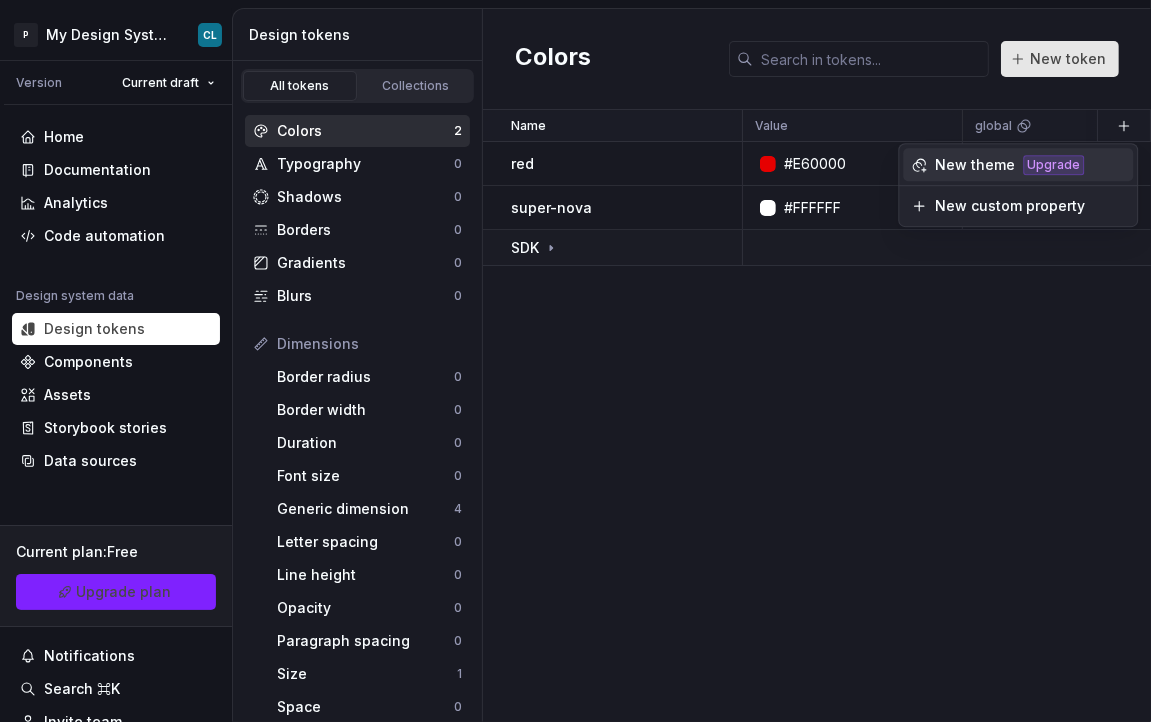 click on "New token" at bounding box center [1060, 59] 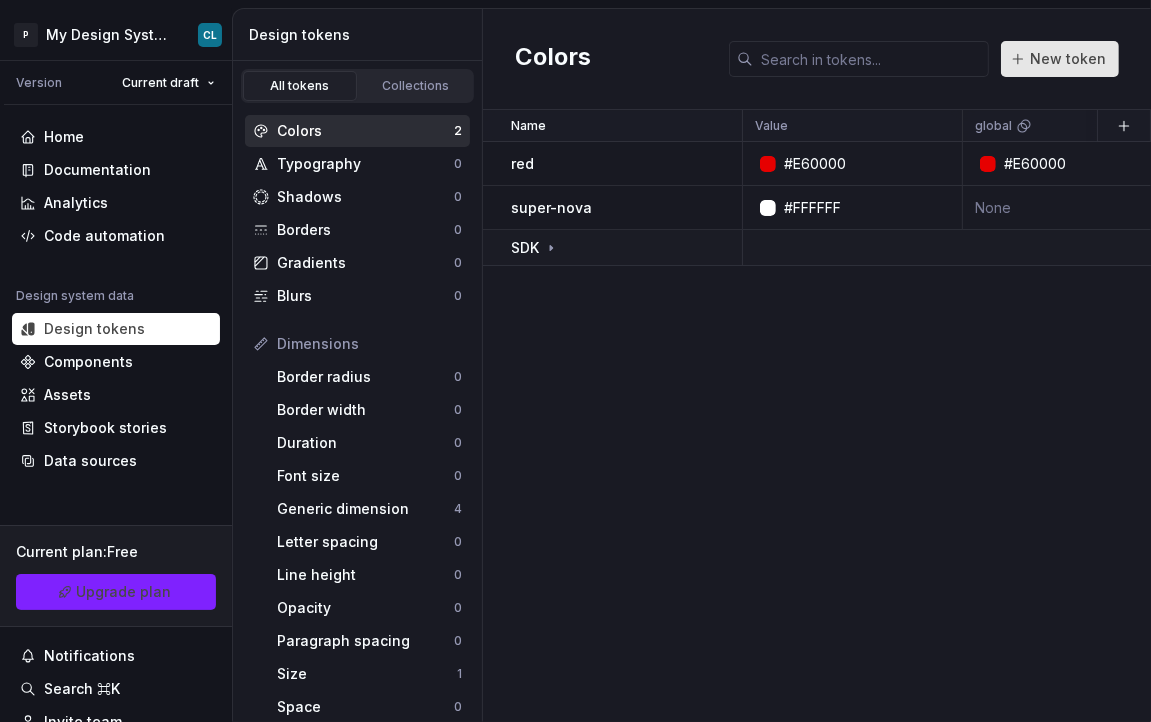 click on "P My Design System CL Version Current draft Home Documentation Analytics Code automation Design system data Design tokens Components Assets Storybook stories Data sources Current plan :  Free Upgrade plan Notifications Search ⌘K Invite team Settings Contact support Help Design tokens All tokens Collections Colors 2 Typography 0 Shadows 0 Borders 0 Gradients 0 Blurs 0 Dimensions Border radius 0 Border width 0 Duration 0 Font size 0 Generic dimension 4 Letter spacing 0 Line height 0 Opacity 0 Paragraph spacing 0 Size 1 Space 0 Z-index 0 Options Text decoration 1 Text case 0 Visibility 0 Strings Font family 0 Font weight/style 1 Generic string 0 Product copy 0 Colors New token Name Value global Syntax: Web Mode 1 Mode 2 Mode 3 Collection Dark Token set Description Last updated red #E60000 #E60000 None None None None None None None 20 days ago super-nova #FFFFFF None None None None None None None None about 2 months ago SDK" at bounding box center [575, 361] 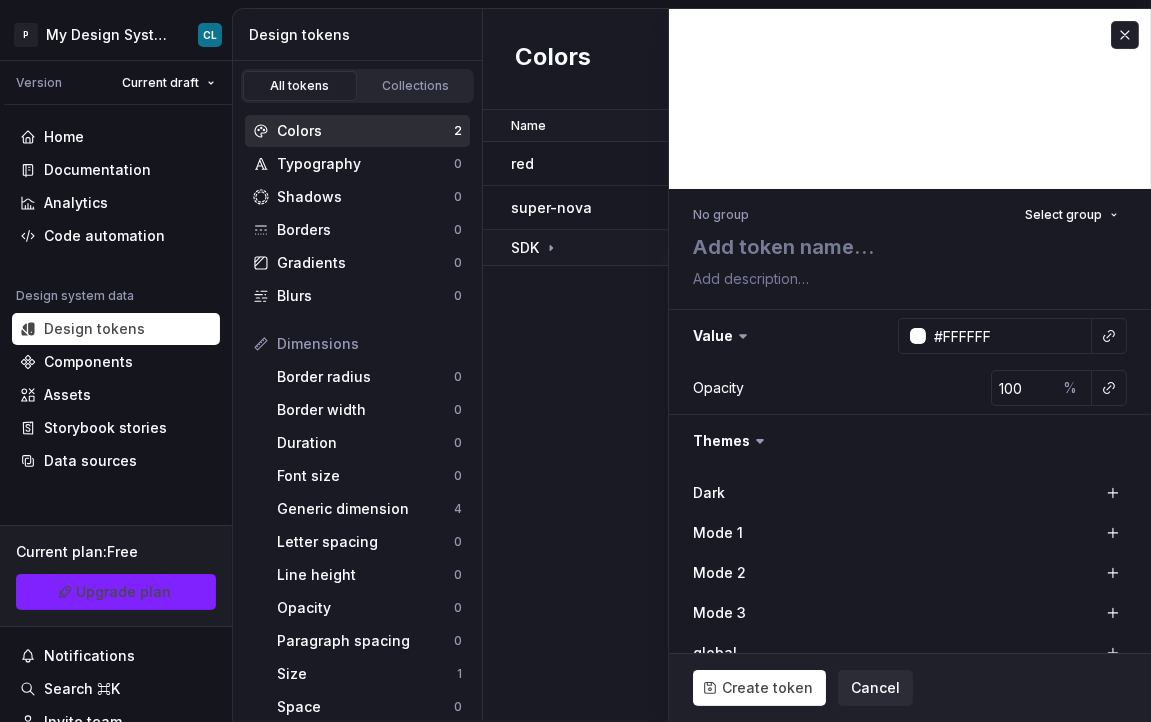 type on "*" 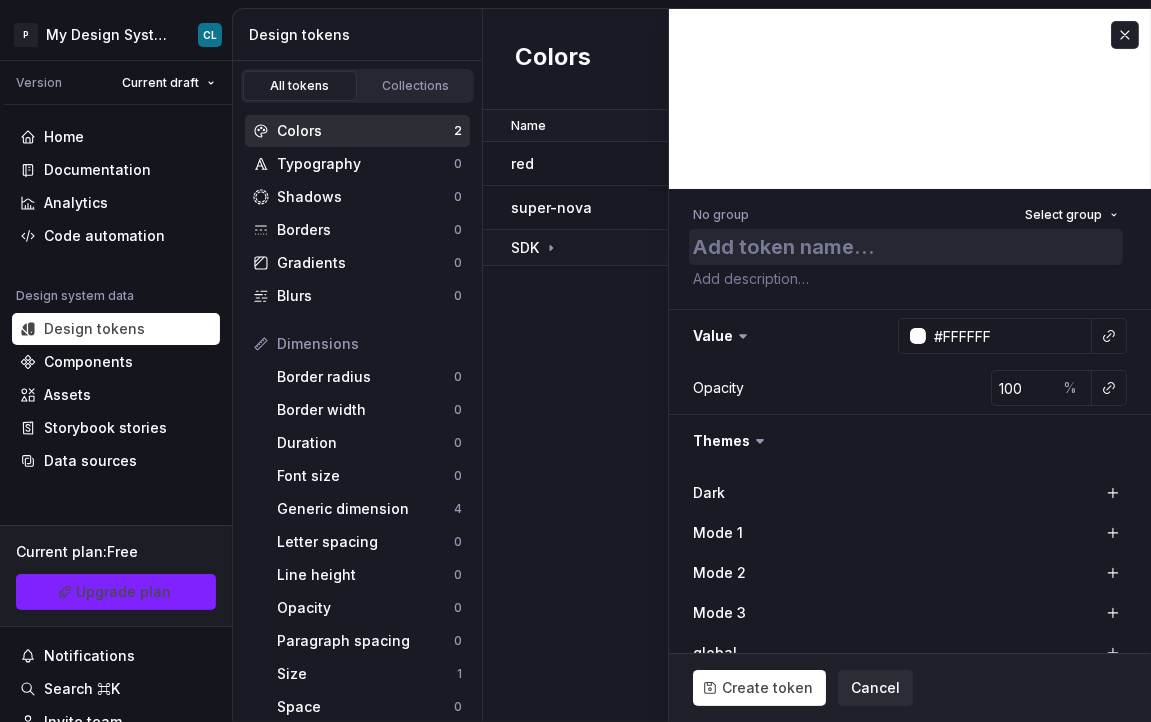 click at bounding box center (906, 247) 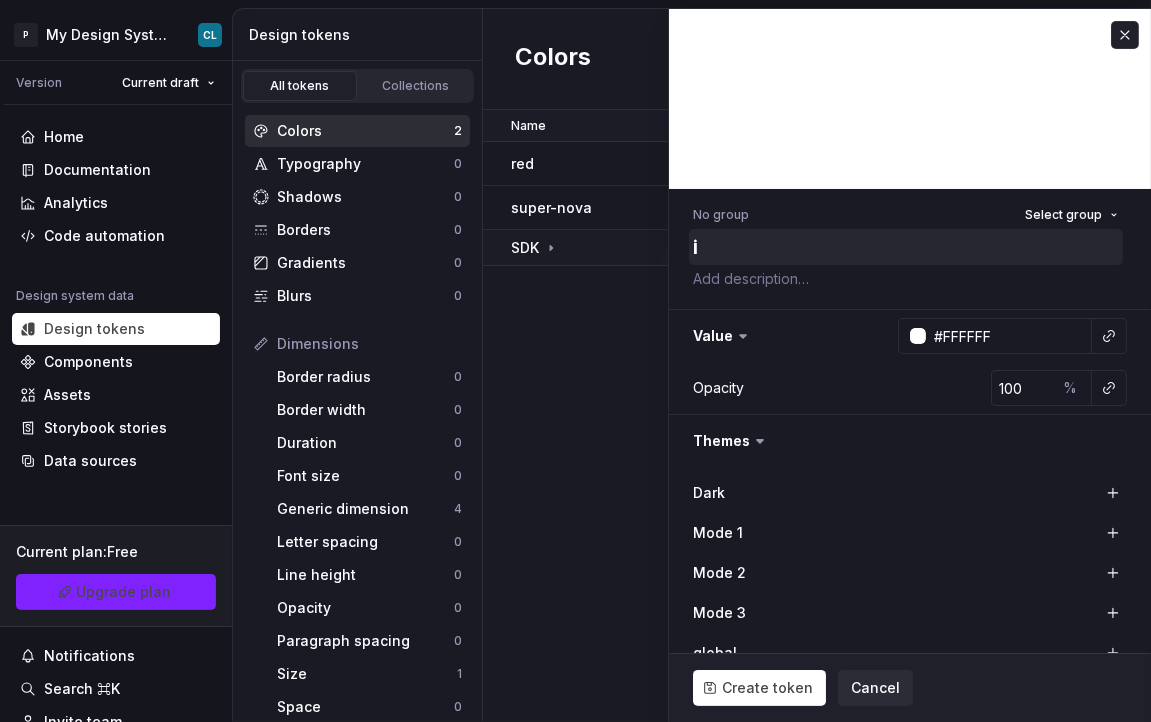 type on "i-" 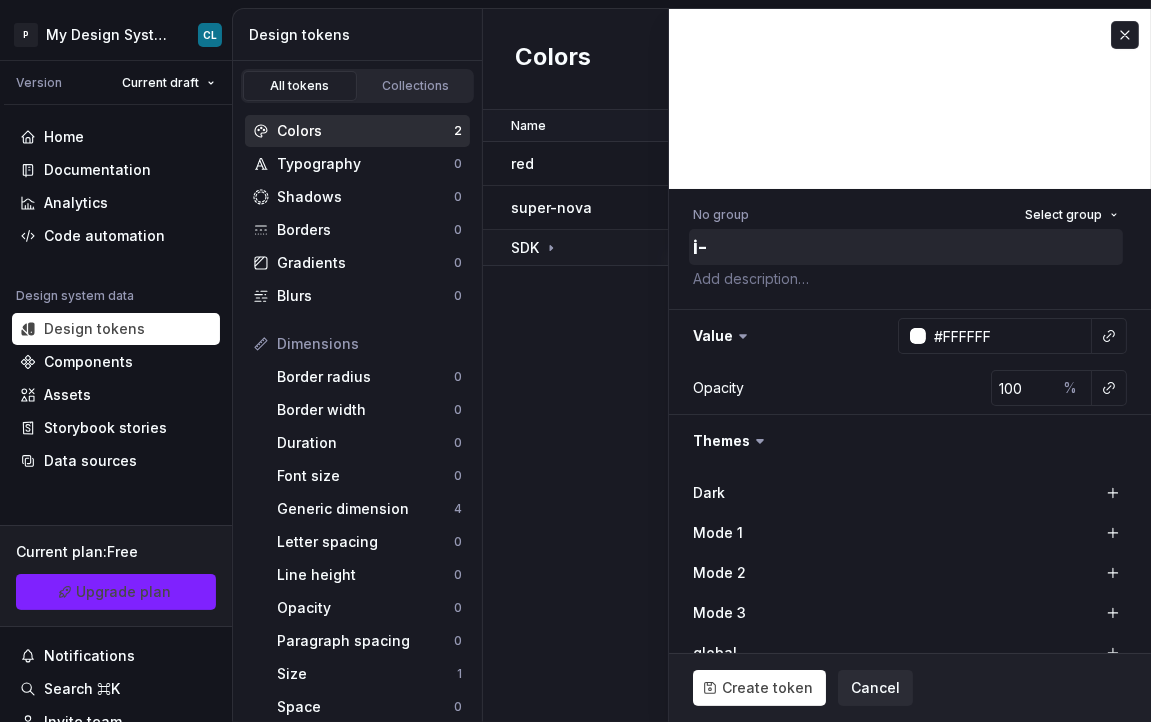 type on "i-p" 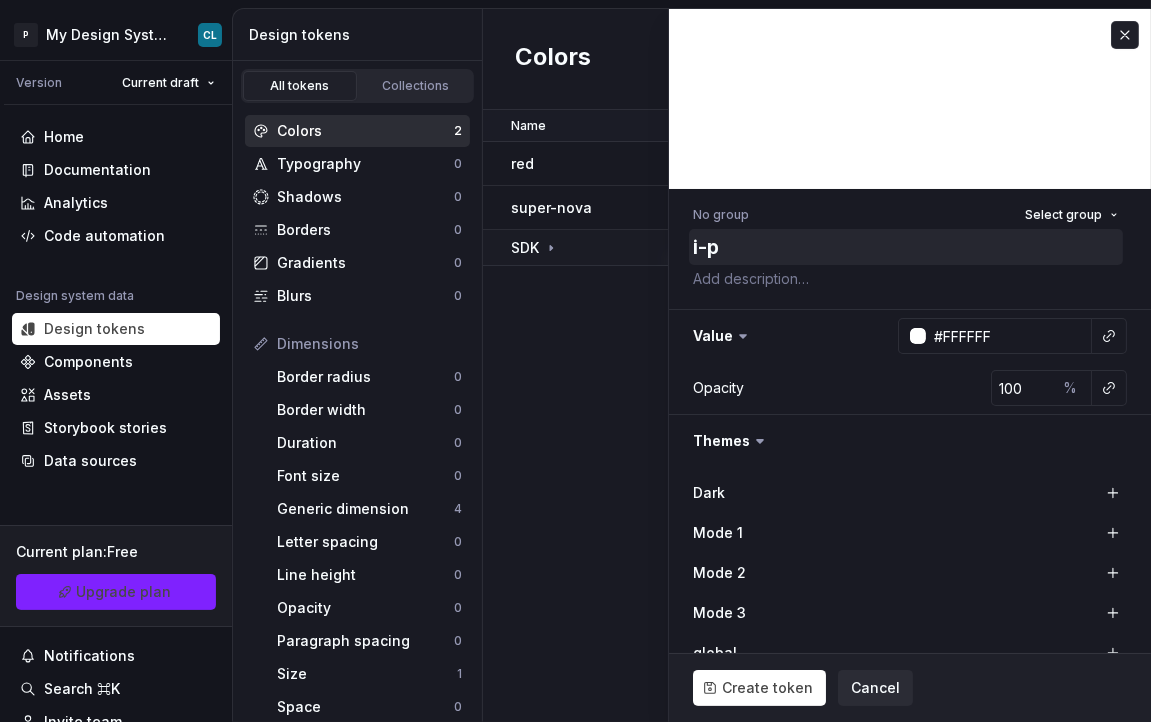 type on "i-pl" 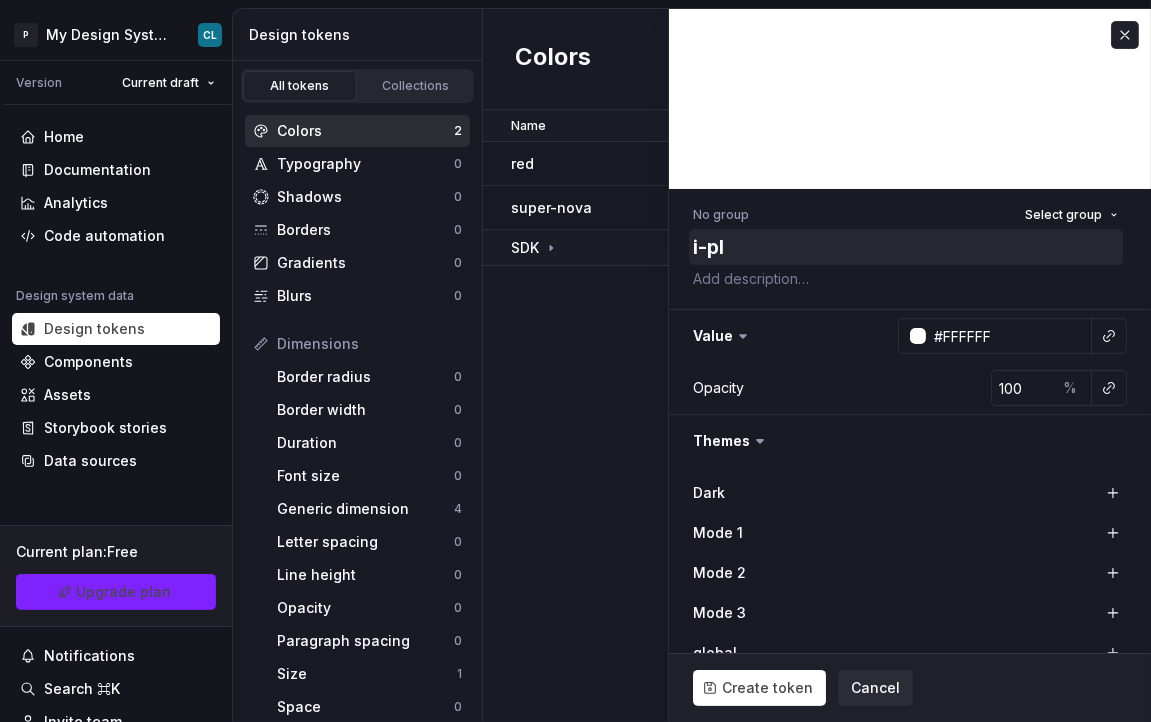 type on "i-p" 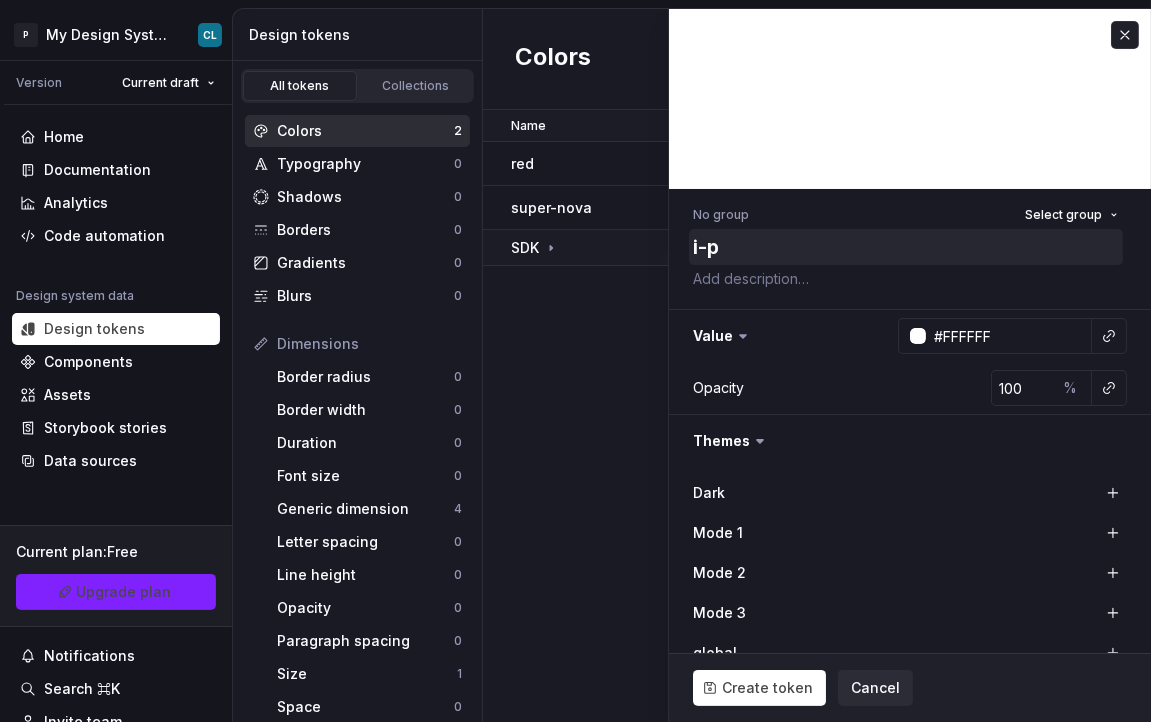 type on "i-" 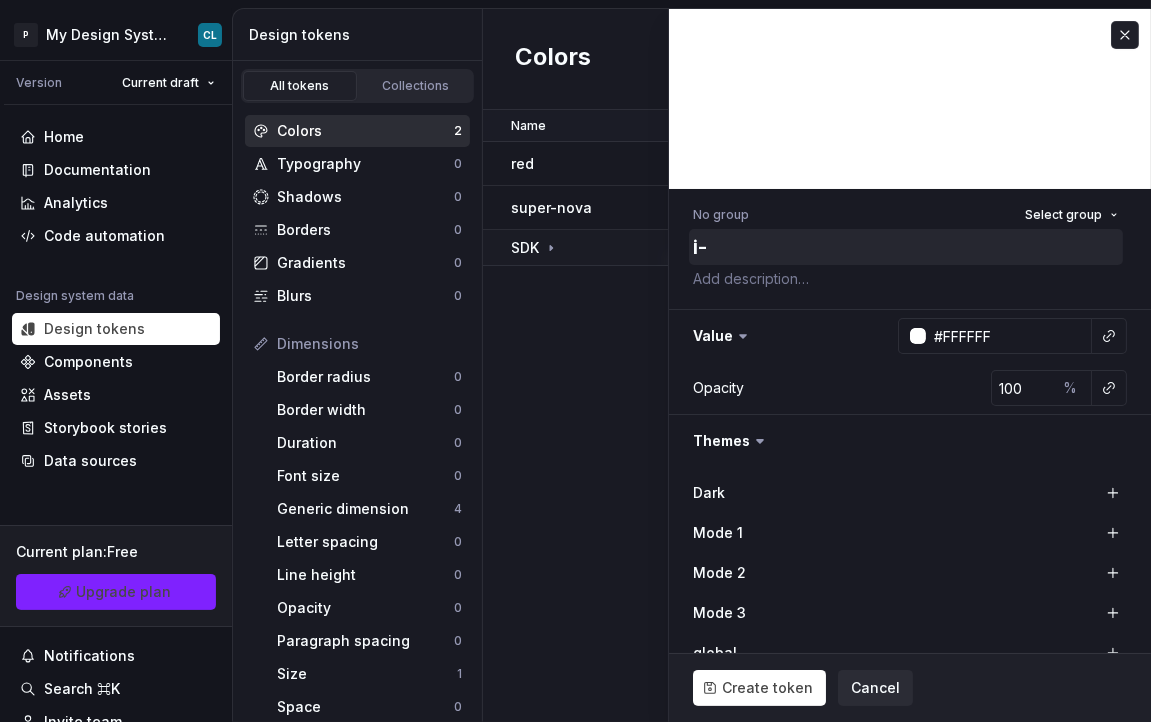 type on "i" 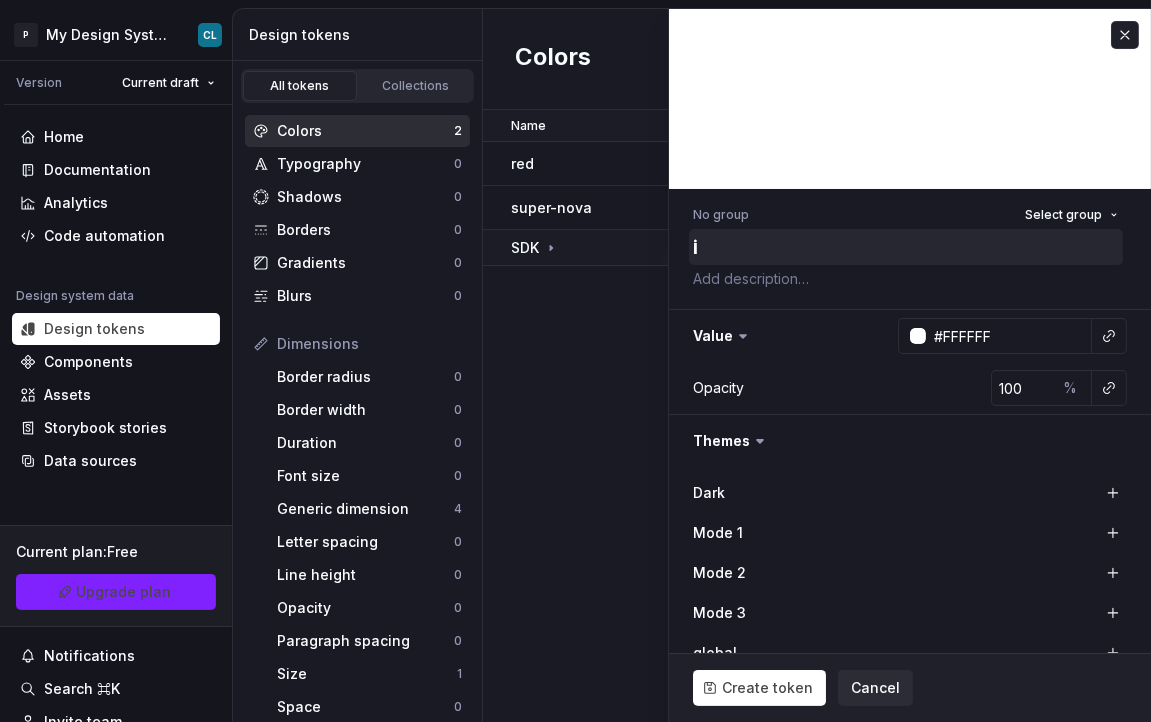 type on "ib" 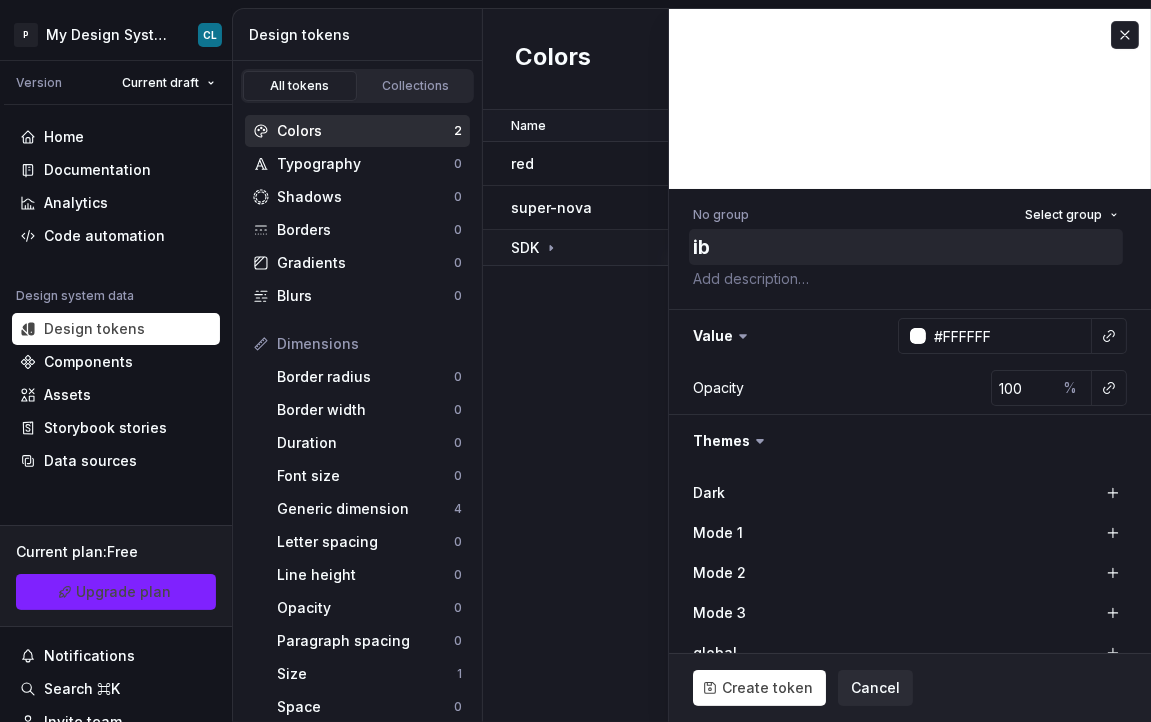 type on "ib-" 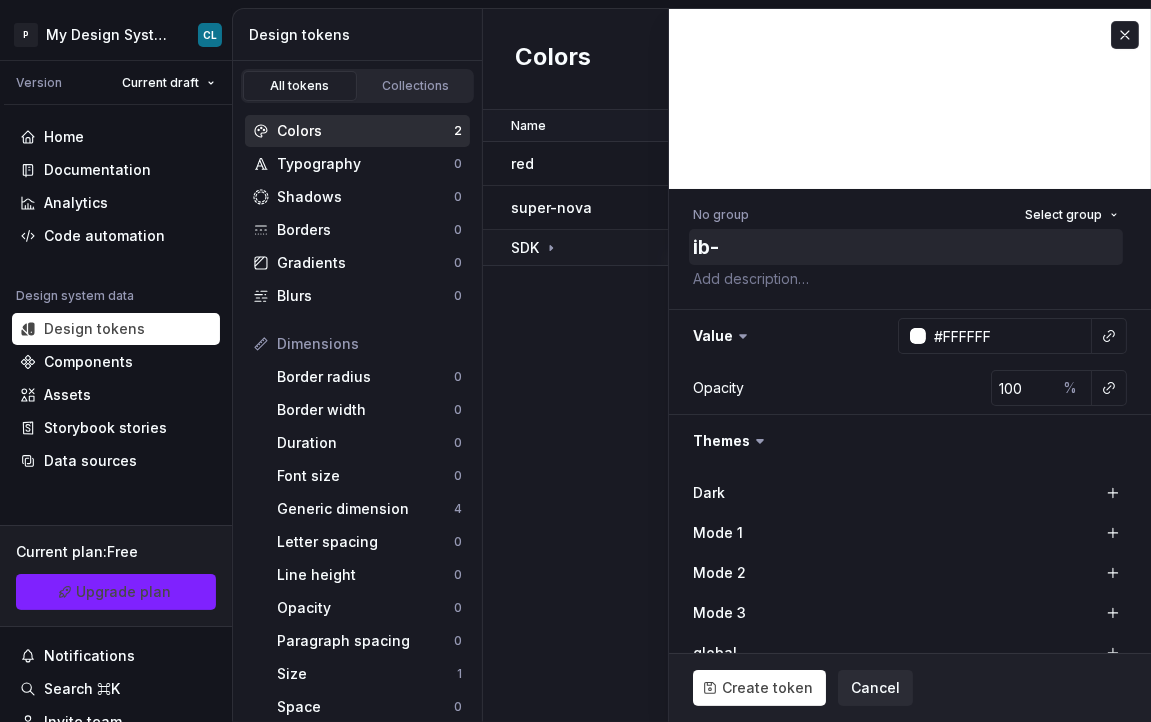 type on "ib-p" 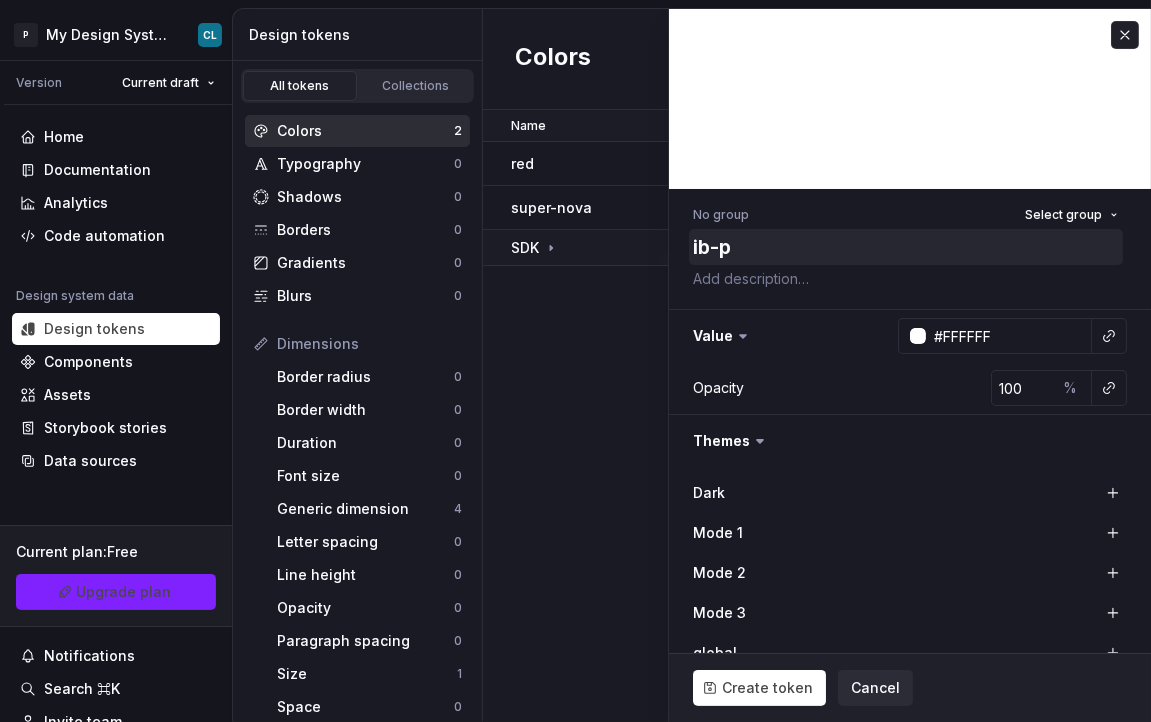 type on "ib-pa" 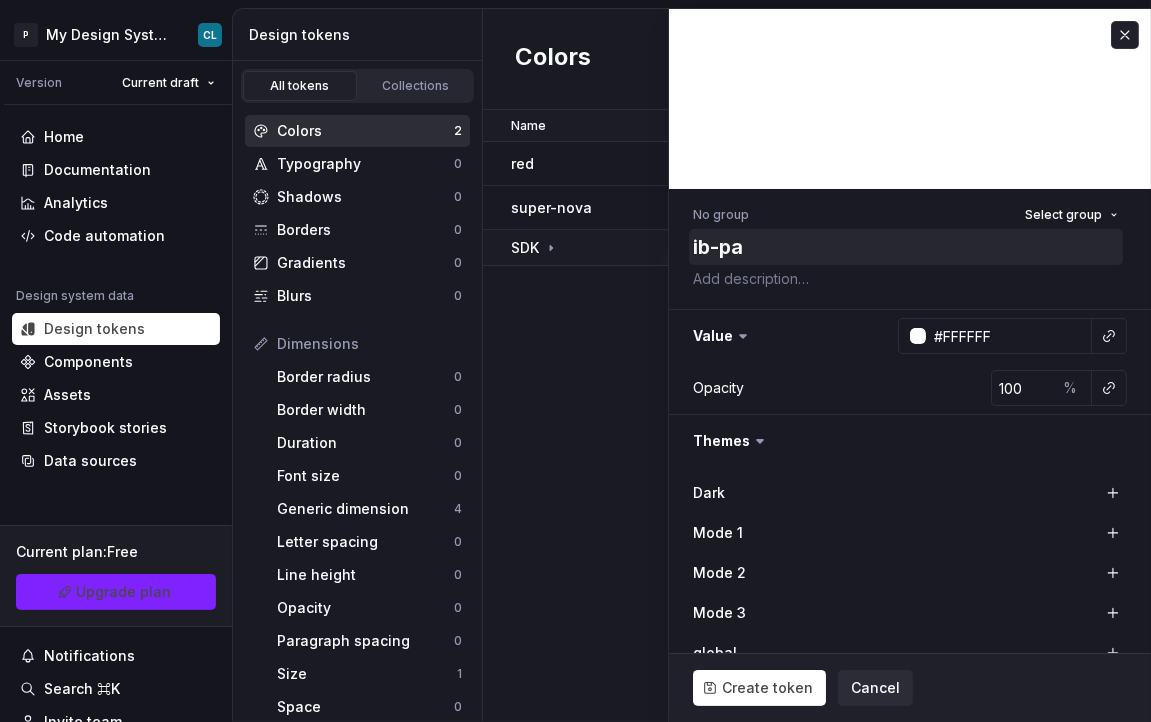 type on "ib-pal" 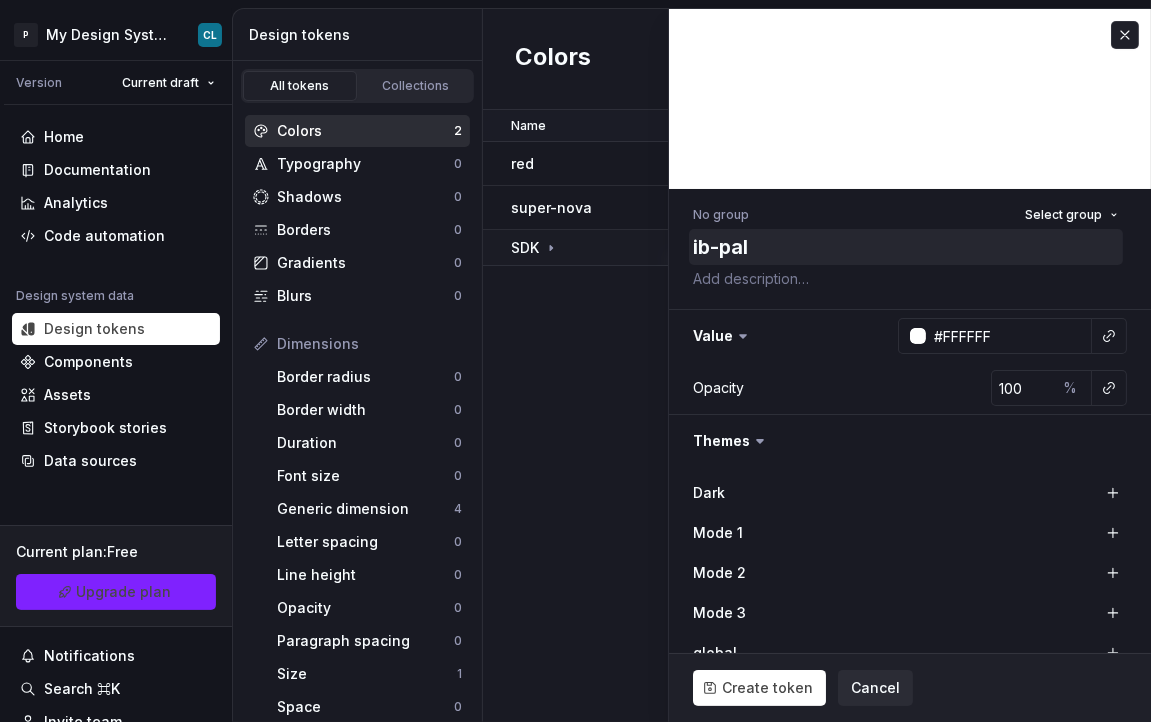 type on "ib-pale" 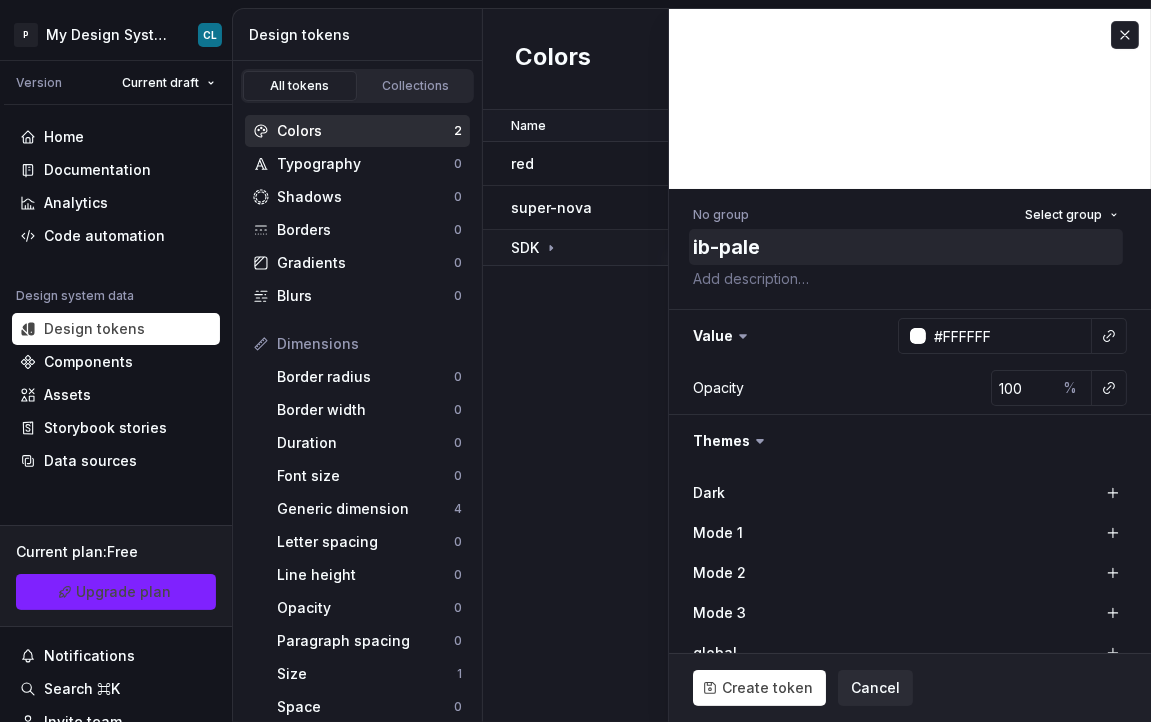 type on "ib-palet" 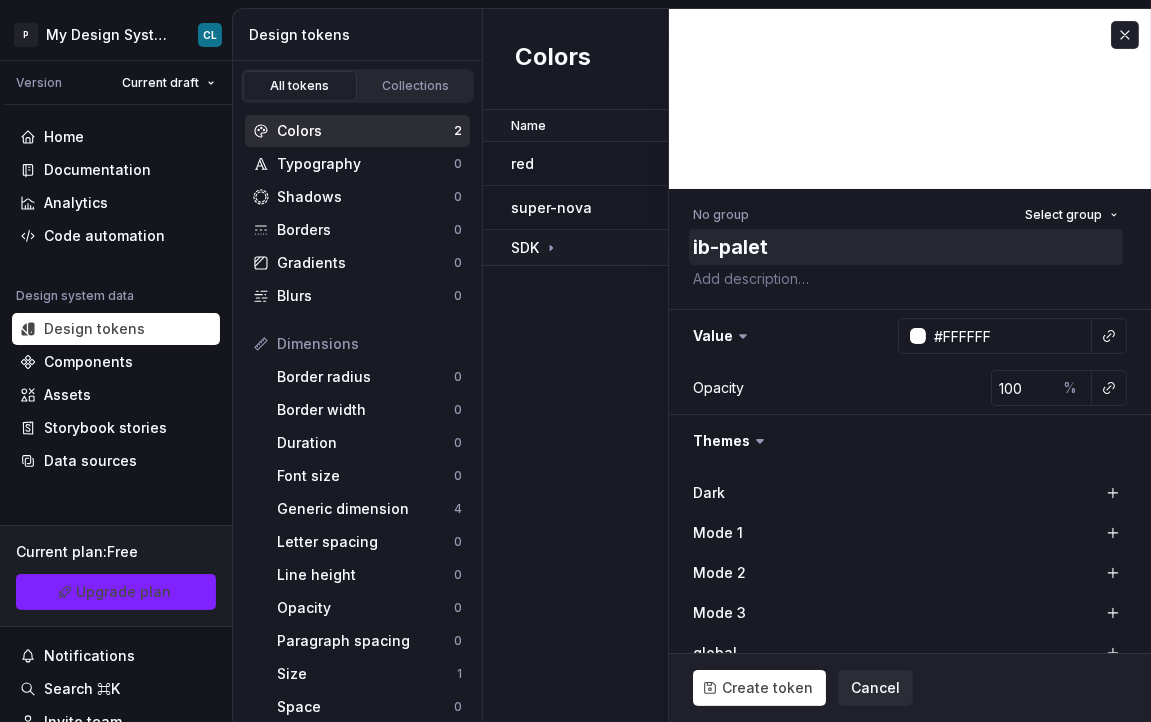 type on "ib-palett" 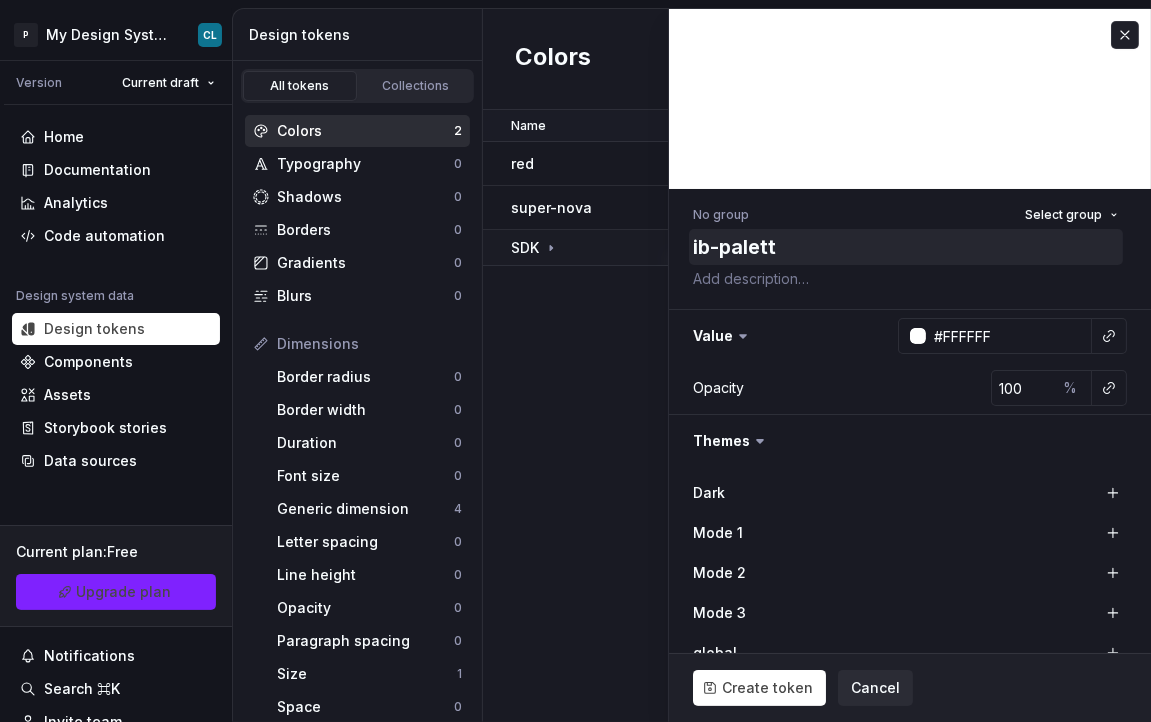 type on "ib-palette" 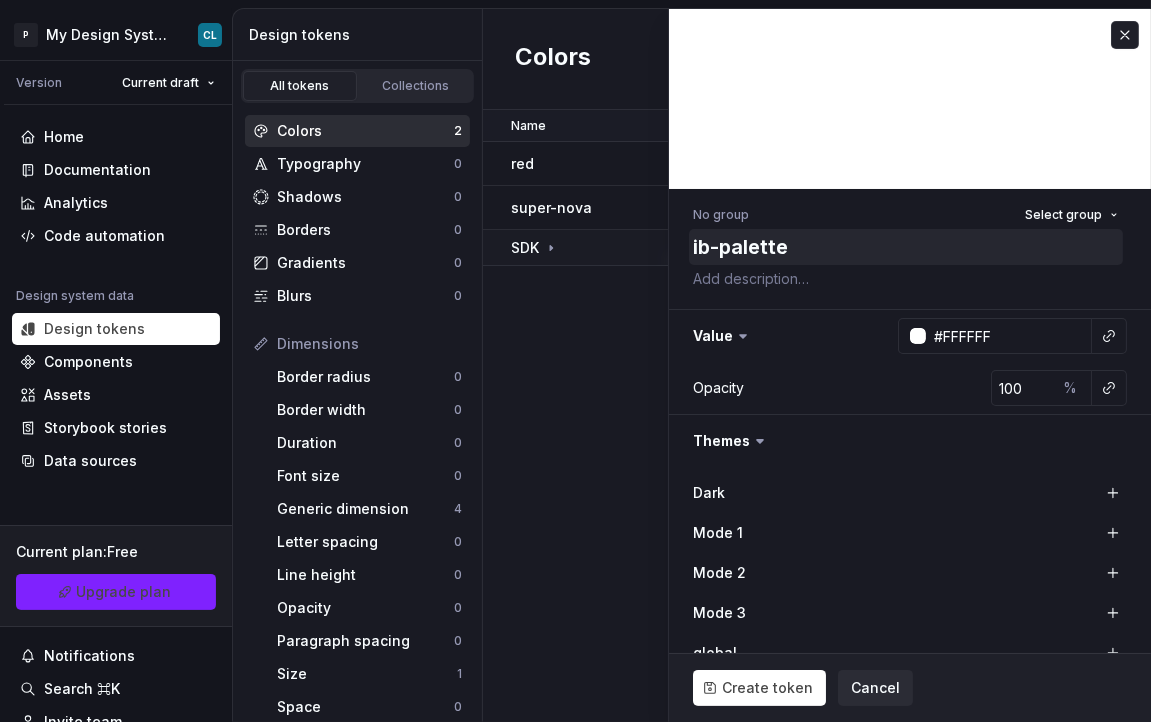 type on "ib-palette-" 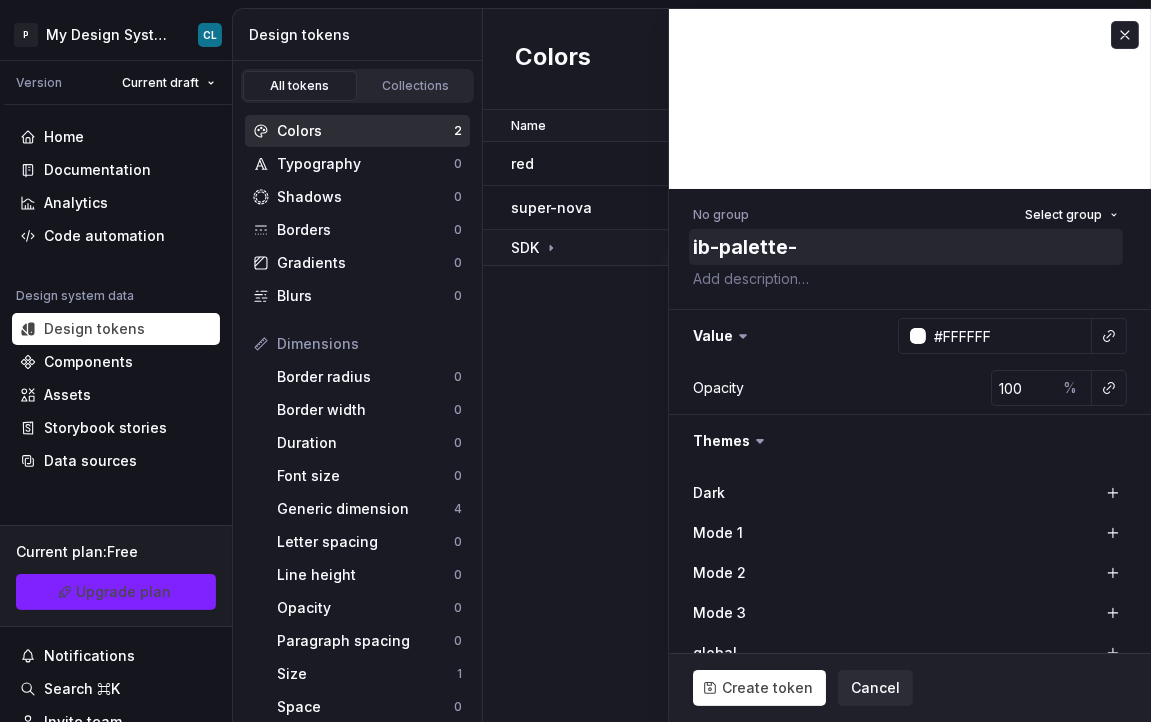type on "ib-palette-c" 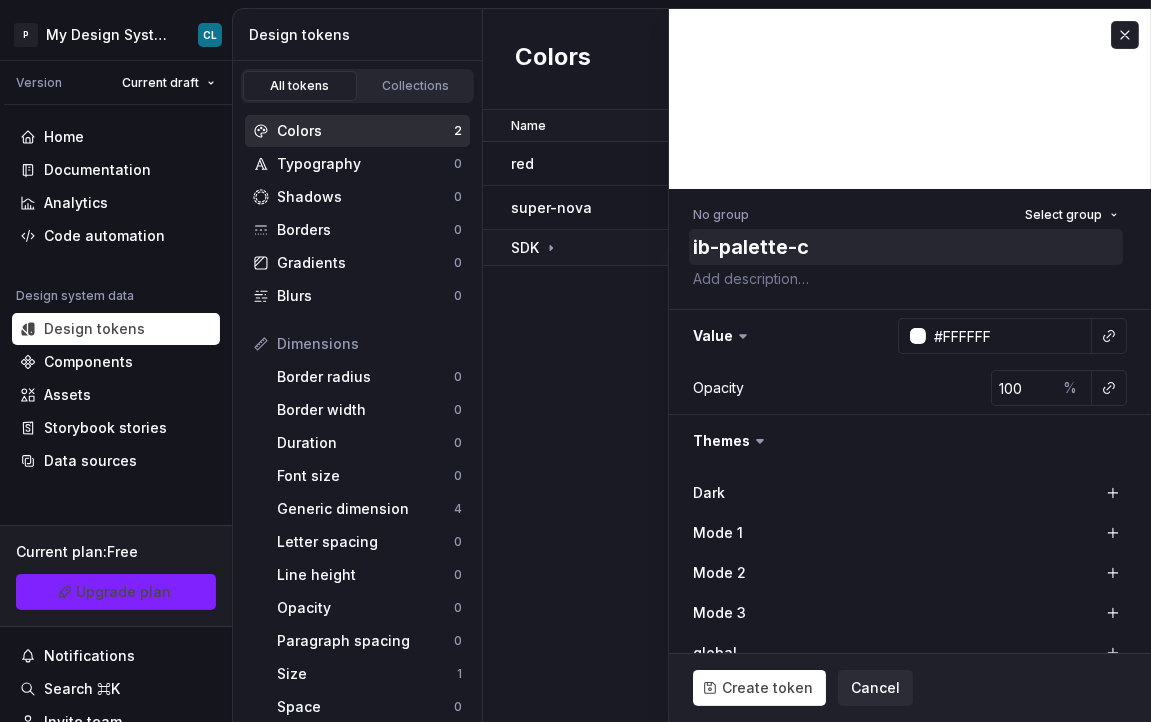 type on "ib-palette-co" 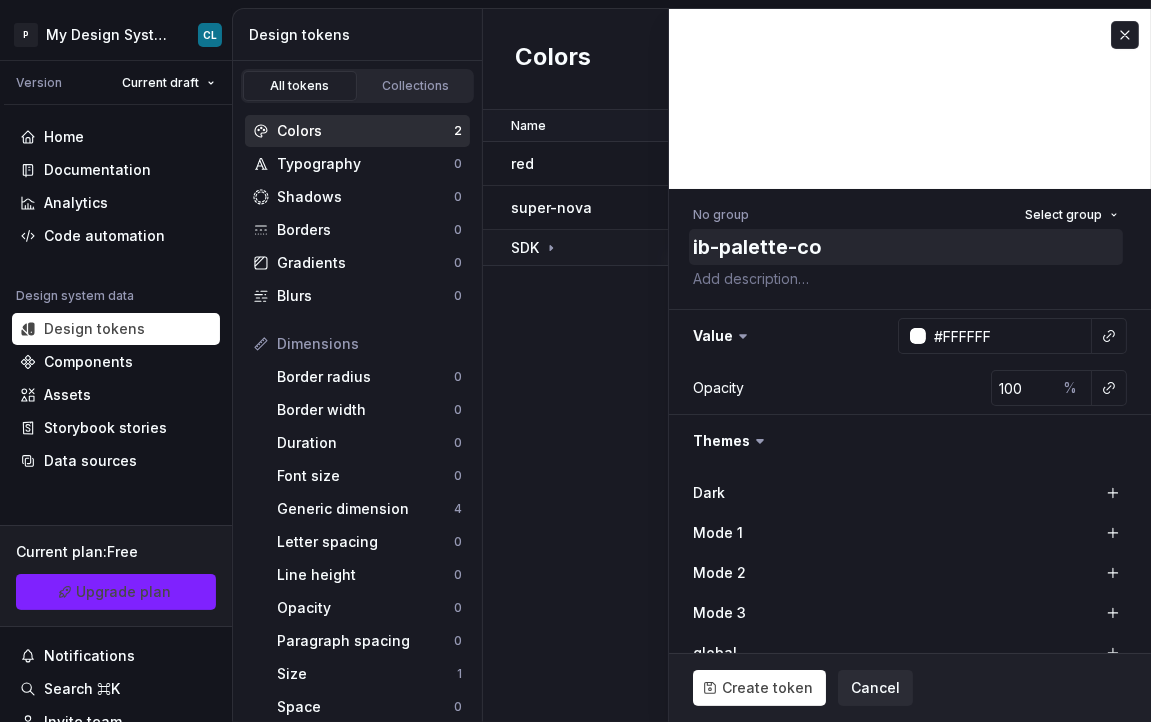 type on "*" 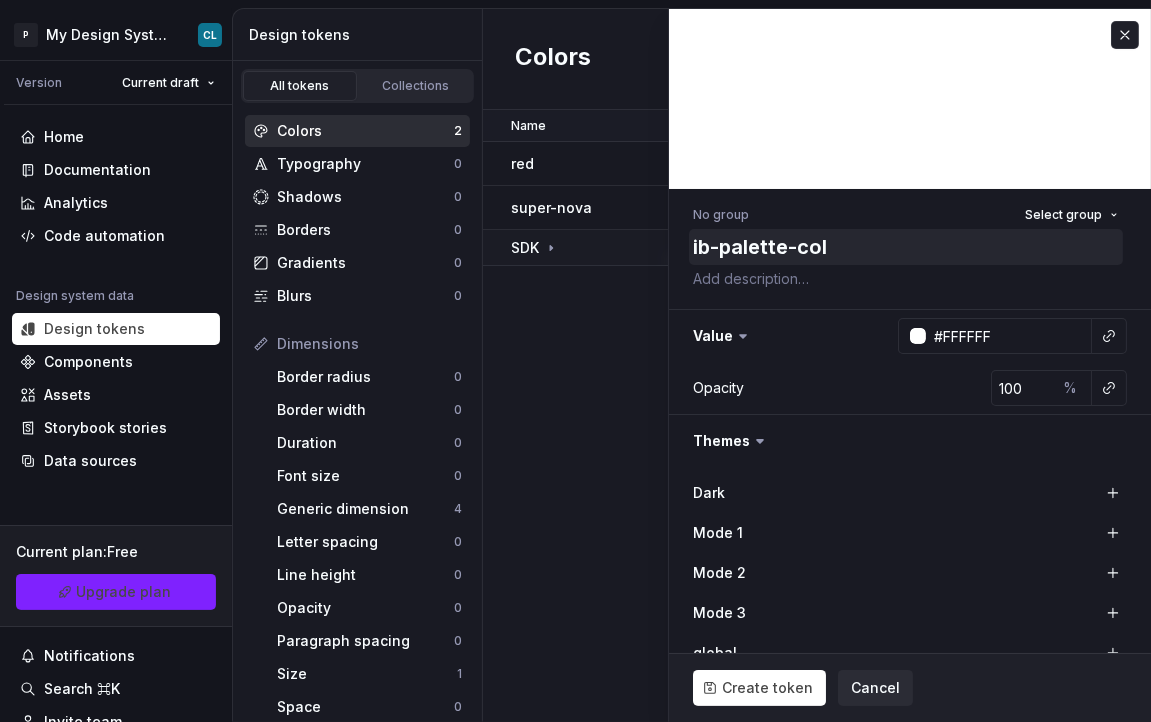type on "ib-palette-colo" 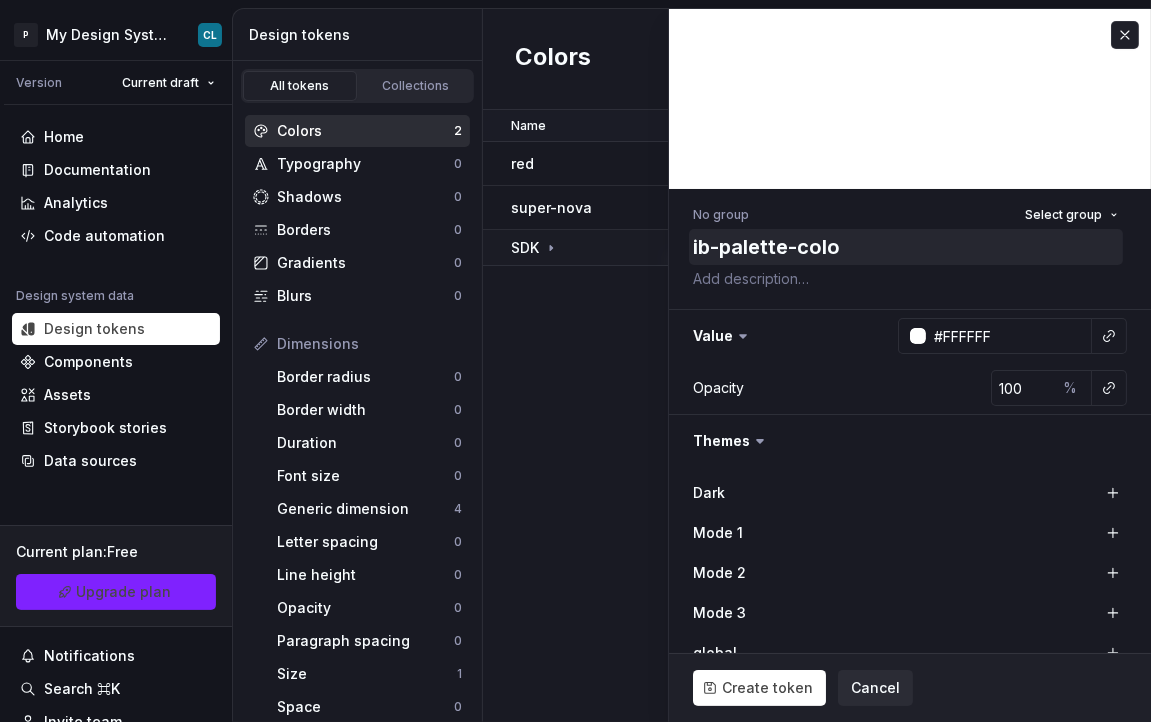 type on "ib-palette-color" 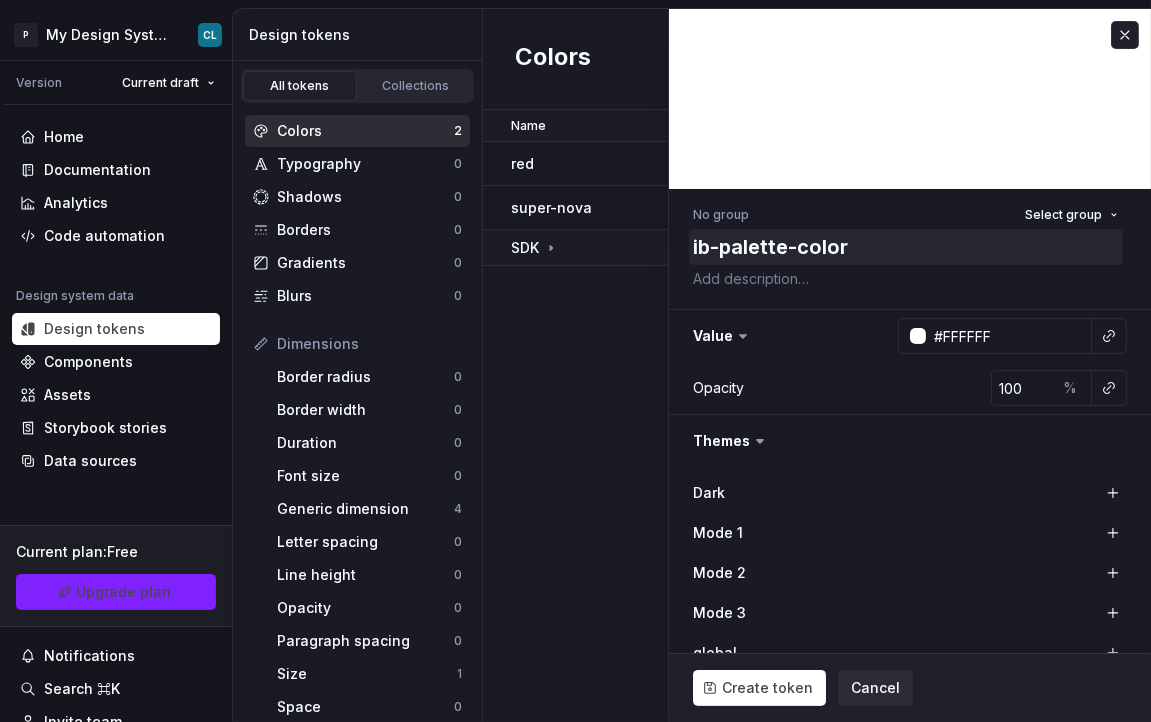 type on "ib-palette-colo" 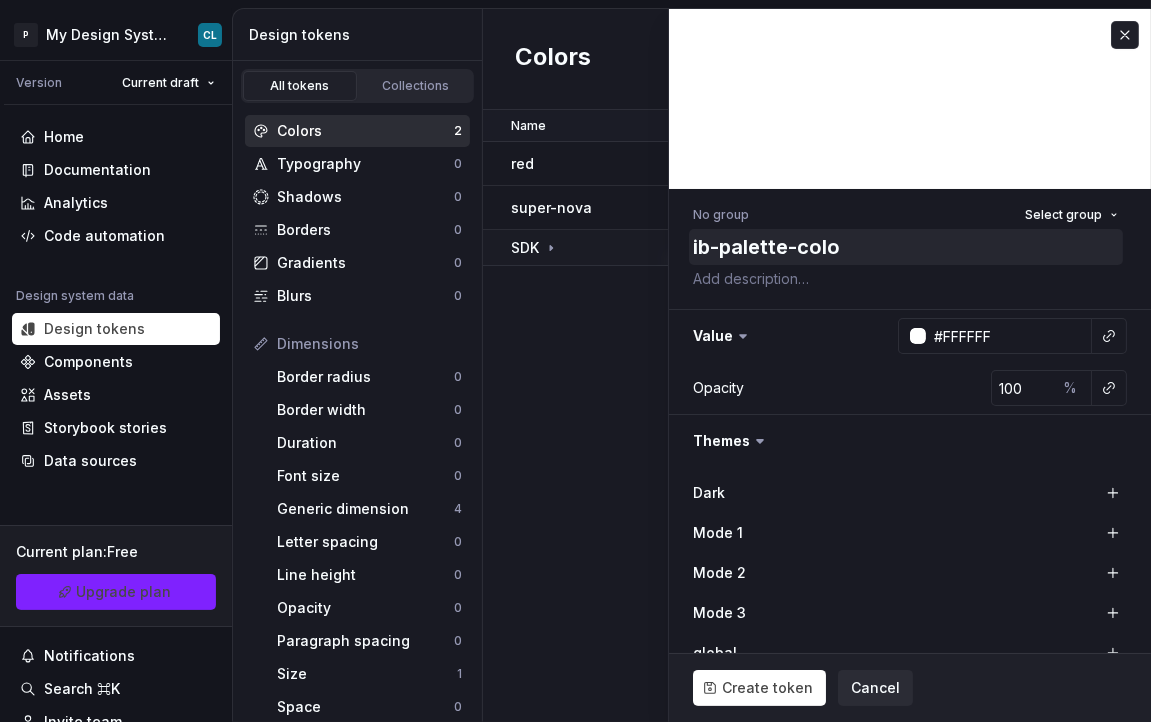 type on "ib-palette-col" 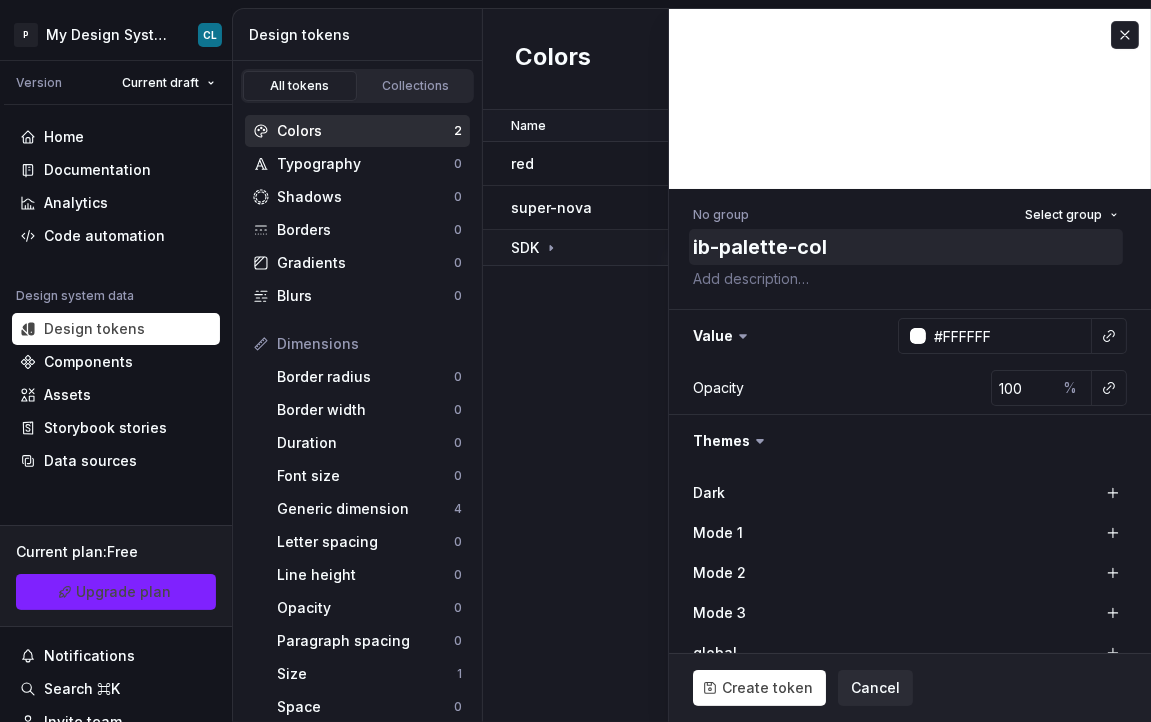 type on "ib-palette-co" 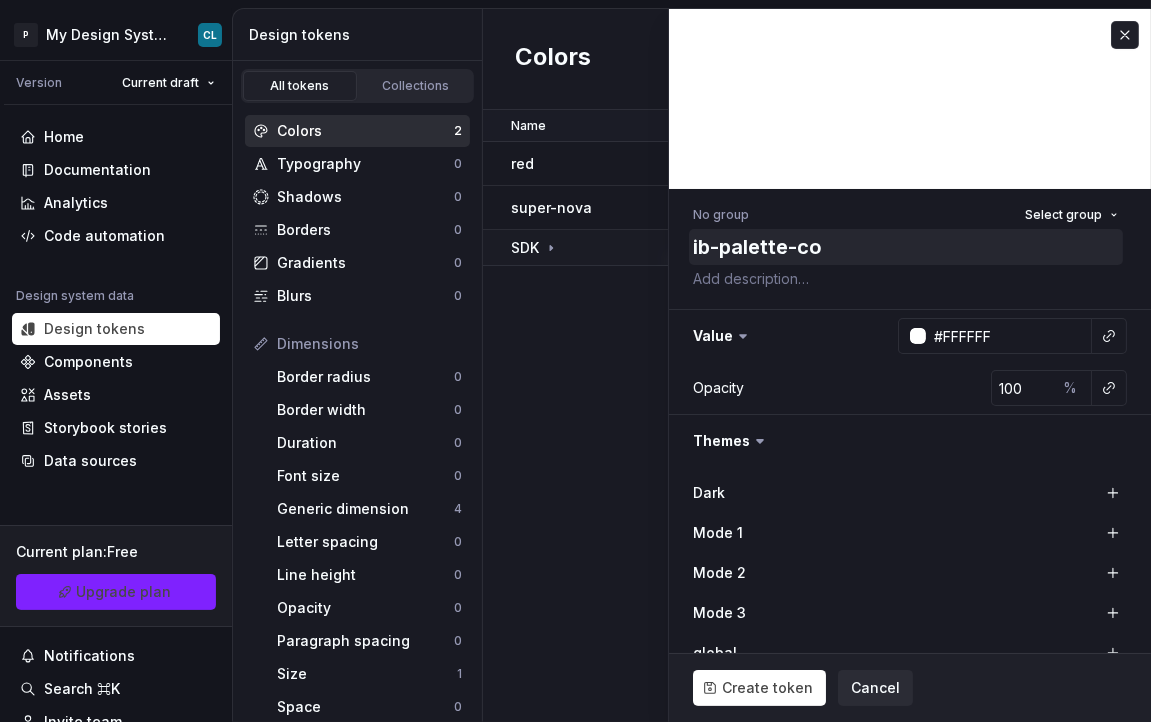 type on "ib-palette-c" 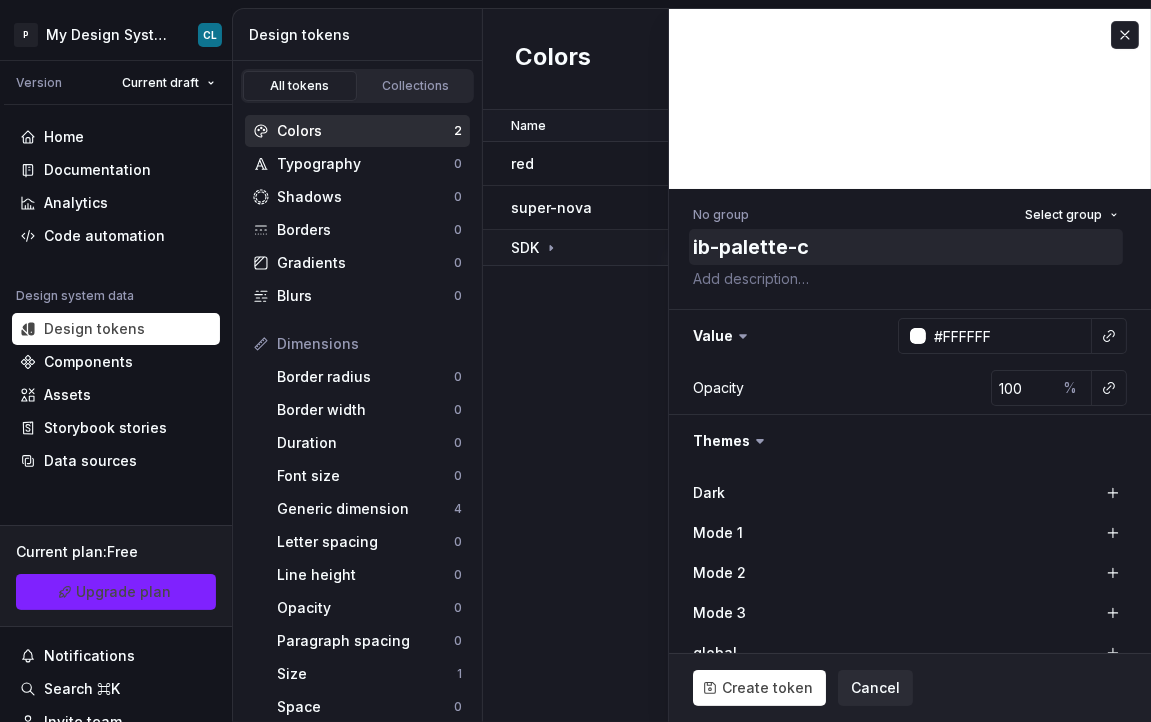 type on "ib-palette-" 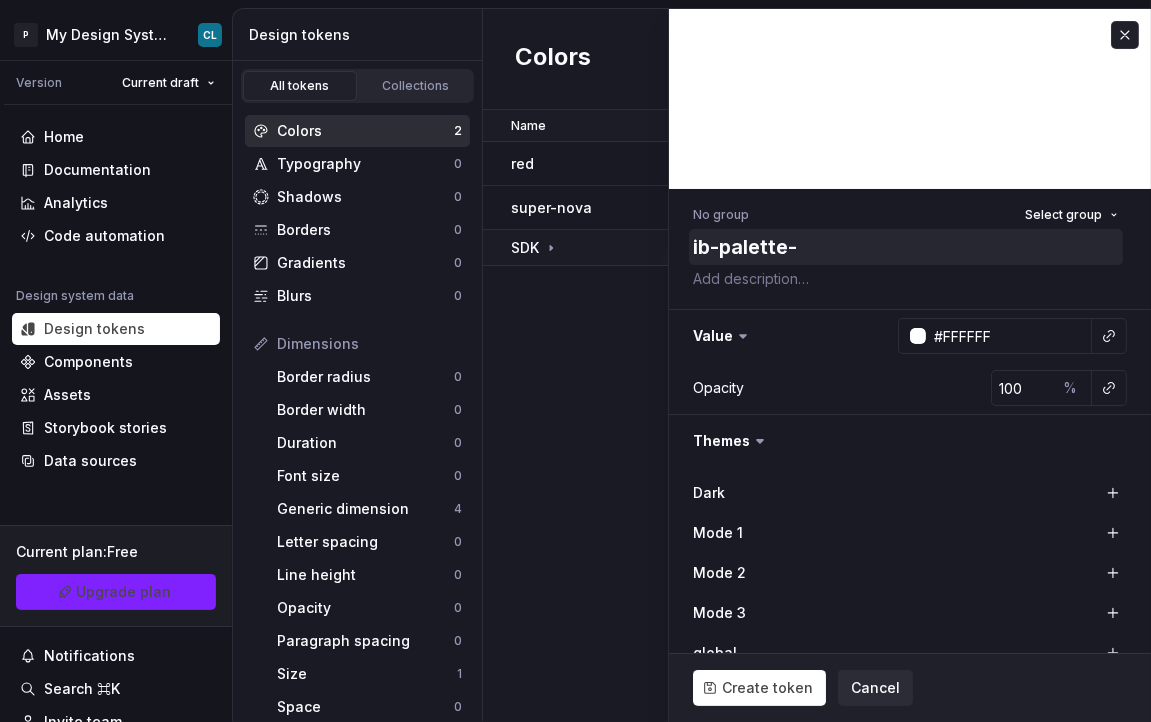 type on "ib-palette-e" 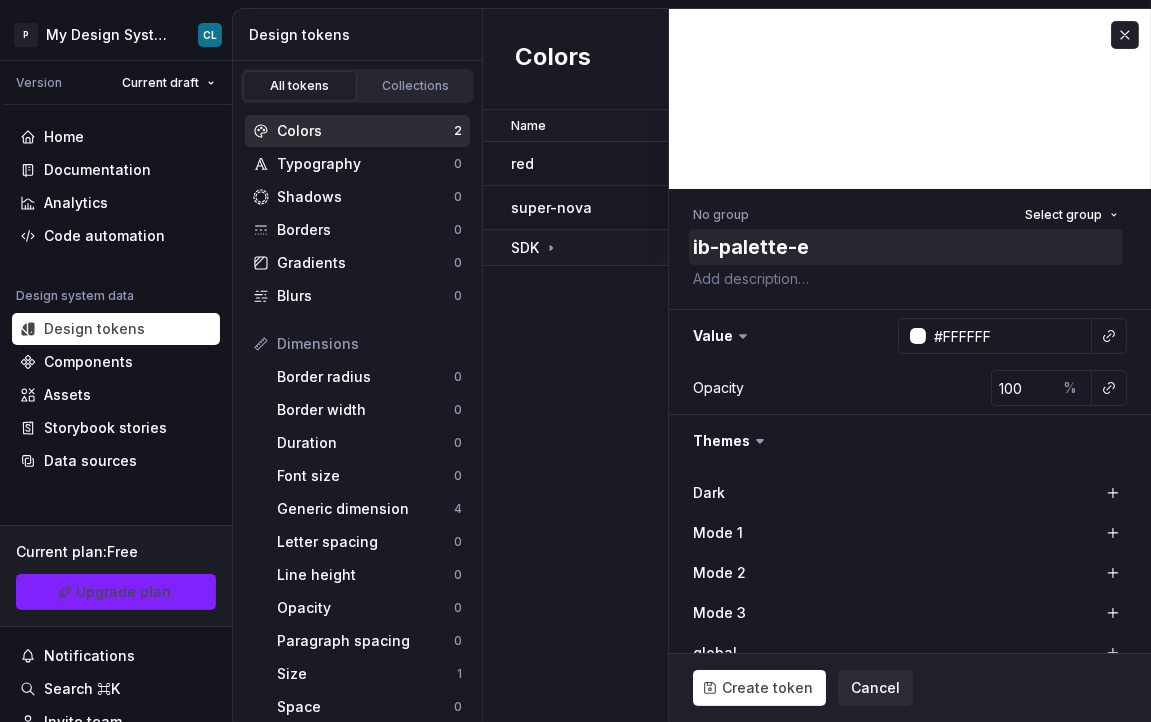 type on "ib-palette-ex" 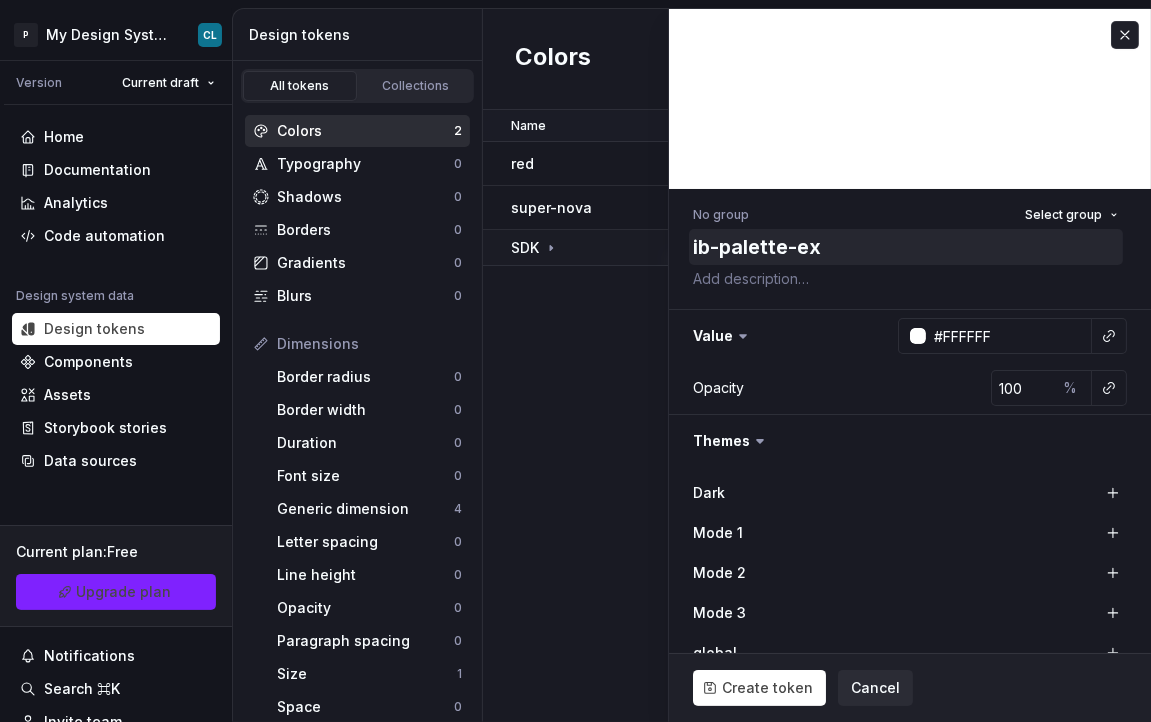 type on "ib-palette-exa" 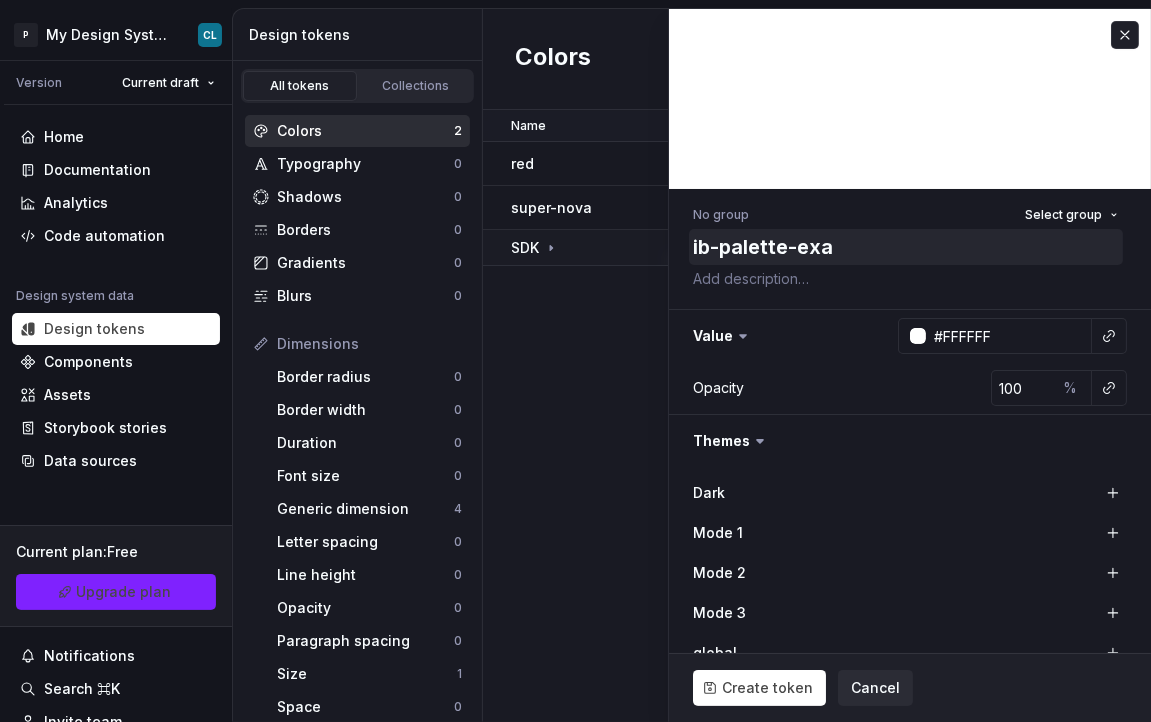 type on "ib-palette-exam" 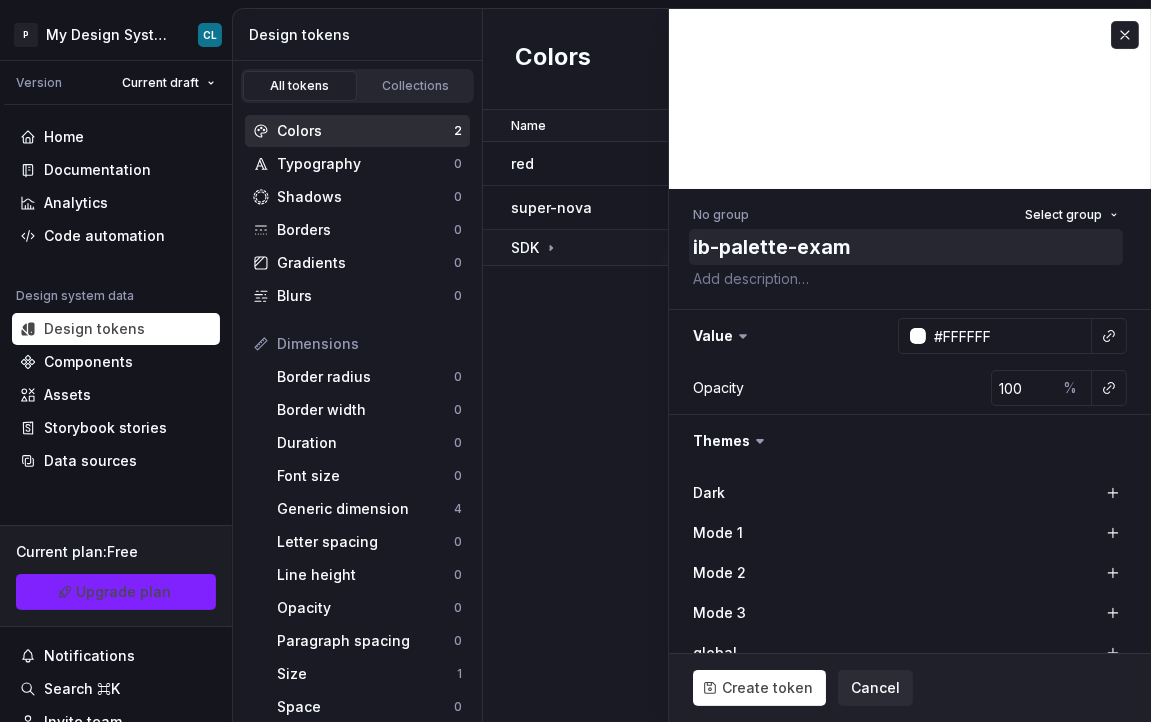 type on "ib-palette-examp" 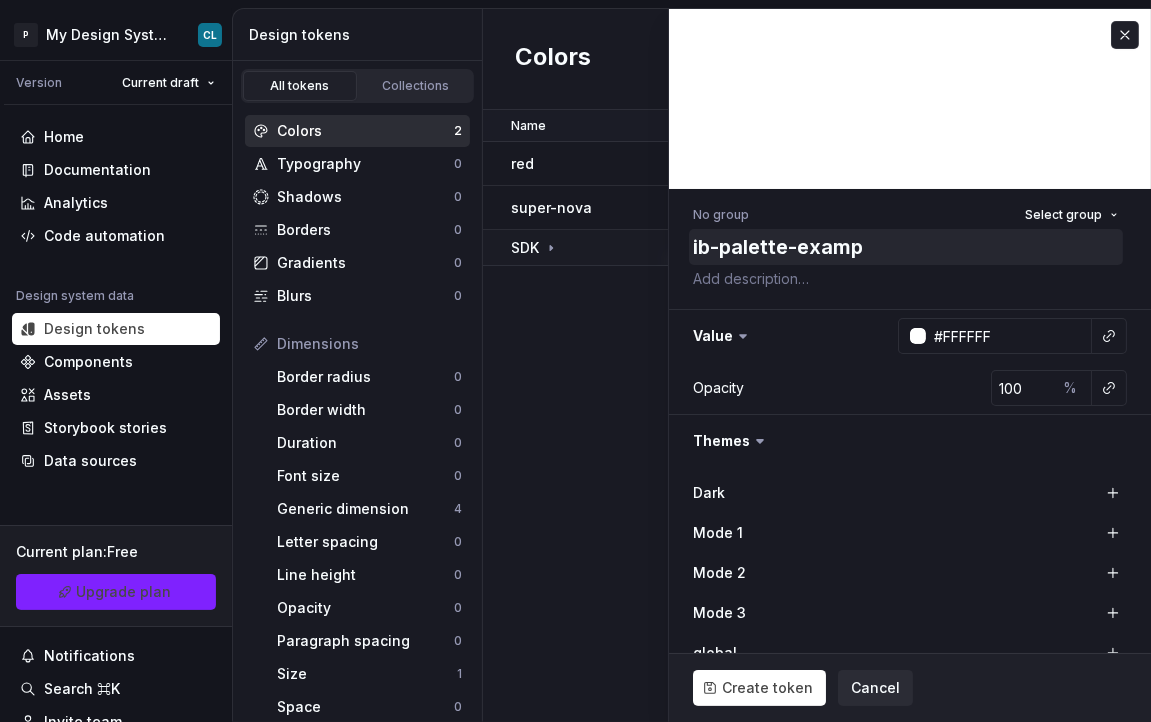 type on "ib-palette-exampl" 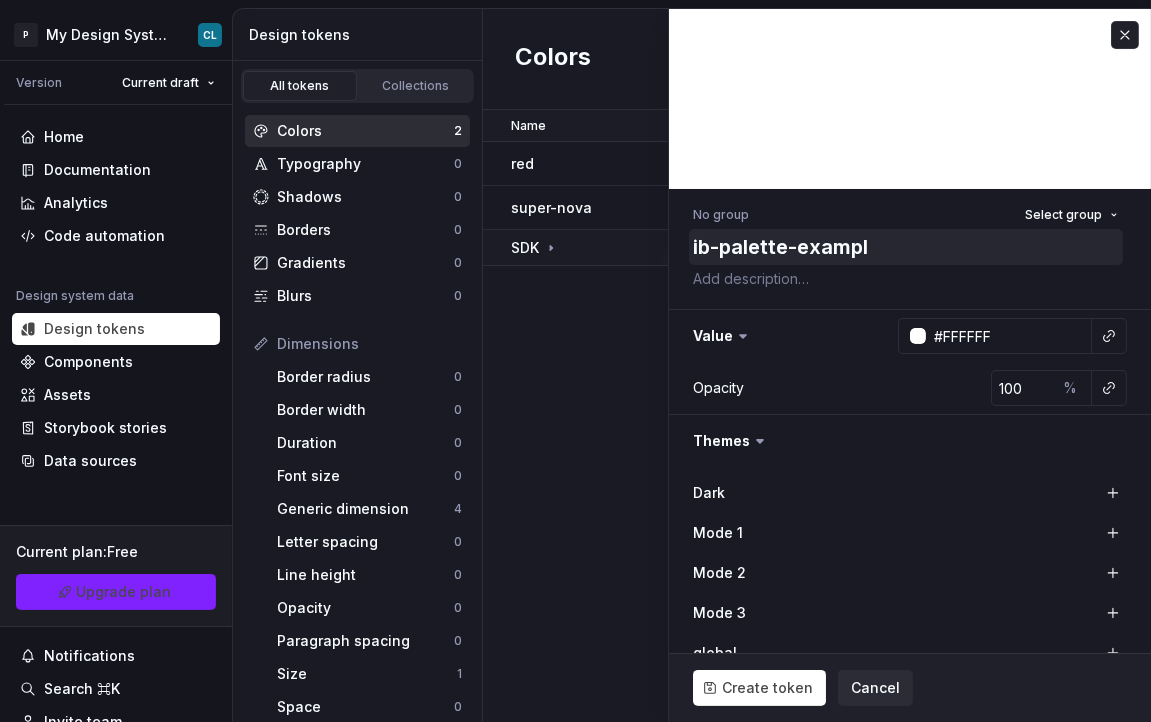 type on "ib-palette-example" 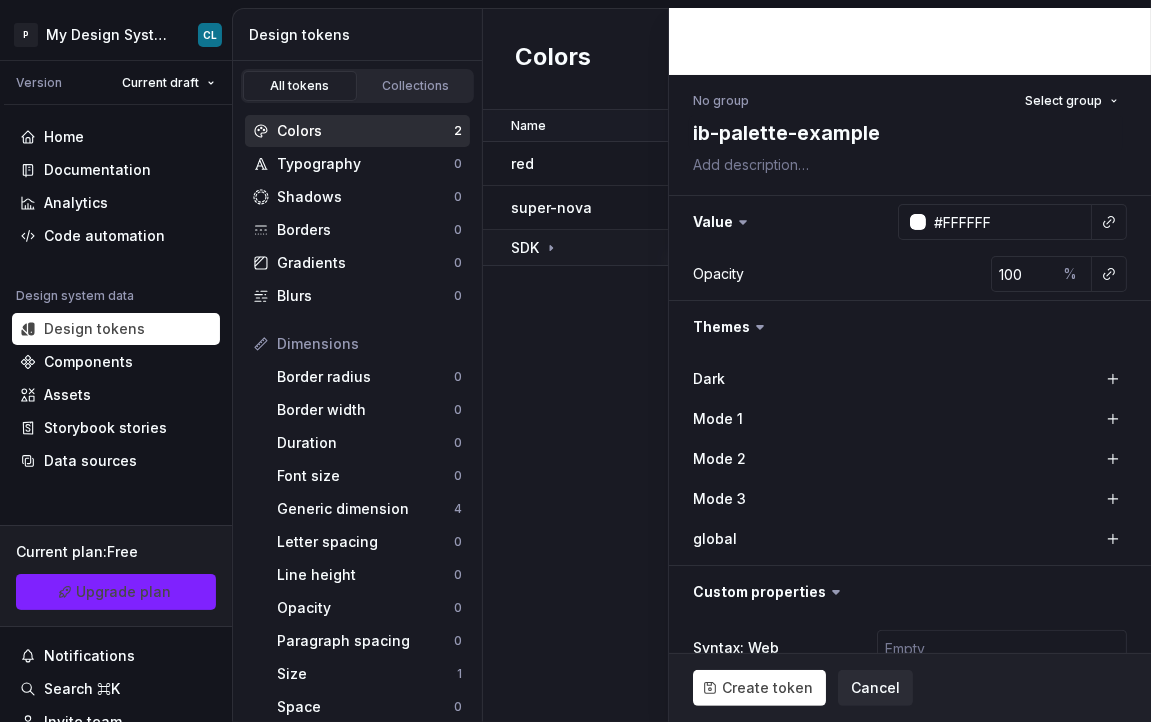 scroll, scrollTop: 239, scrollLeft: 0, axis: vertical 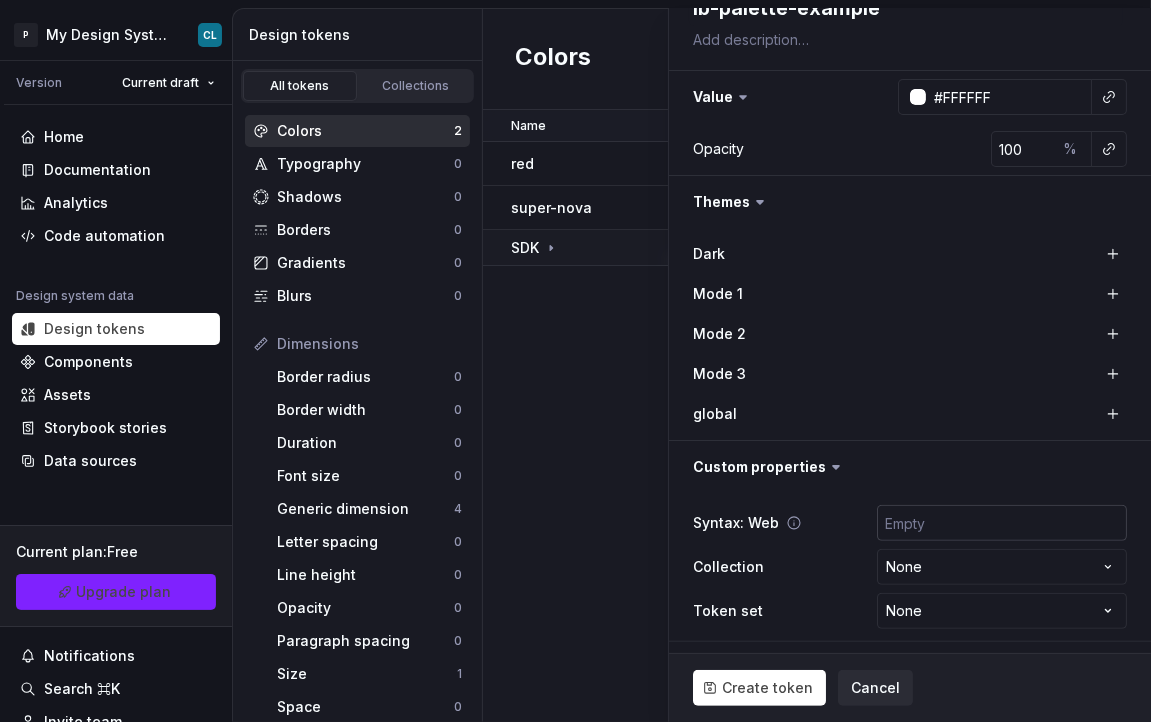 type on "ib-palette-example" 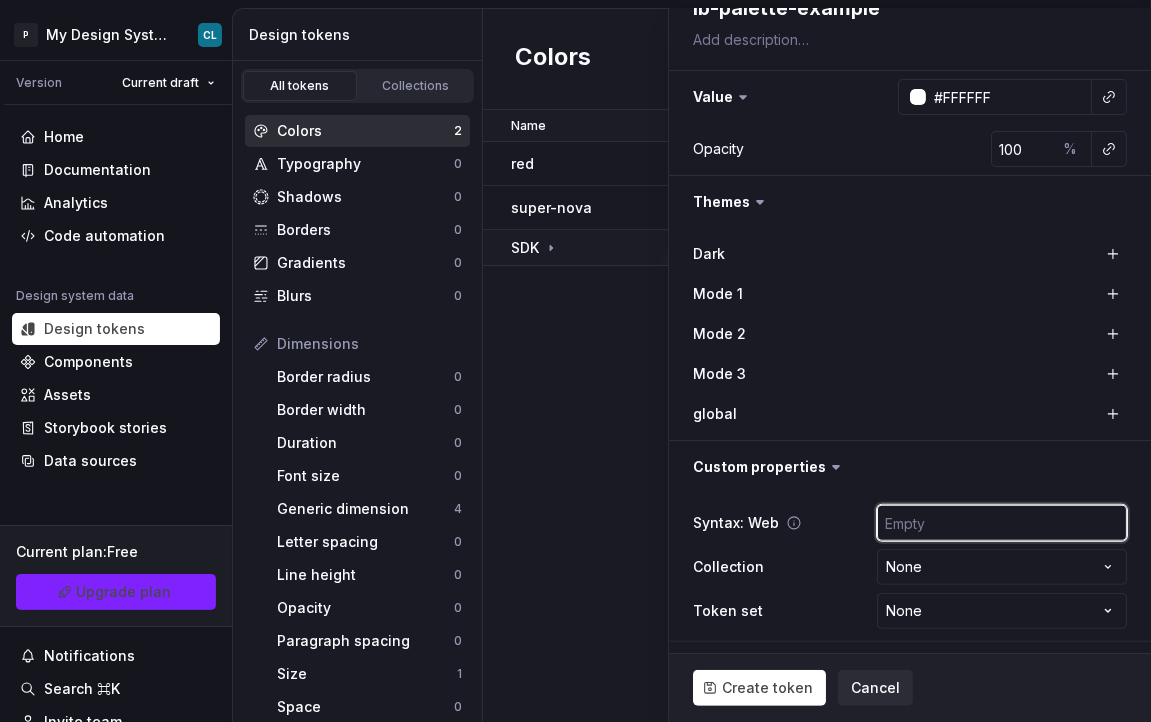 click at bounding box center (1002, 523) 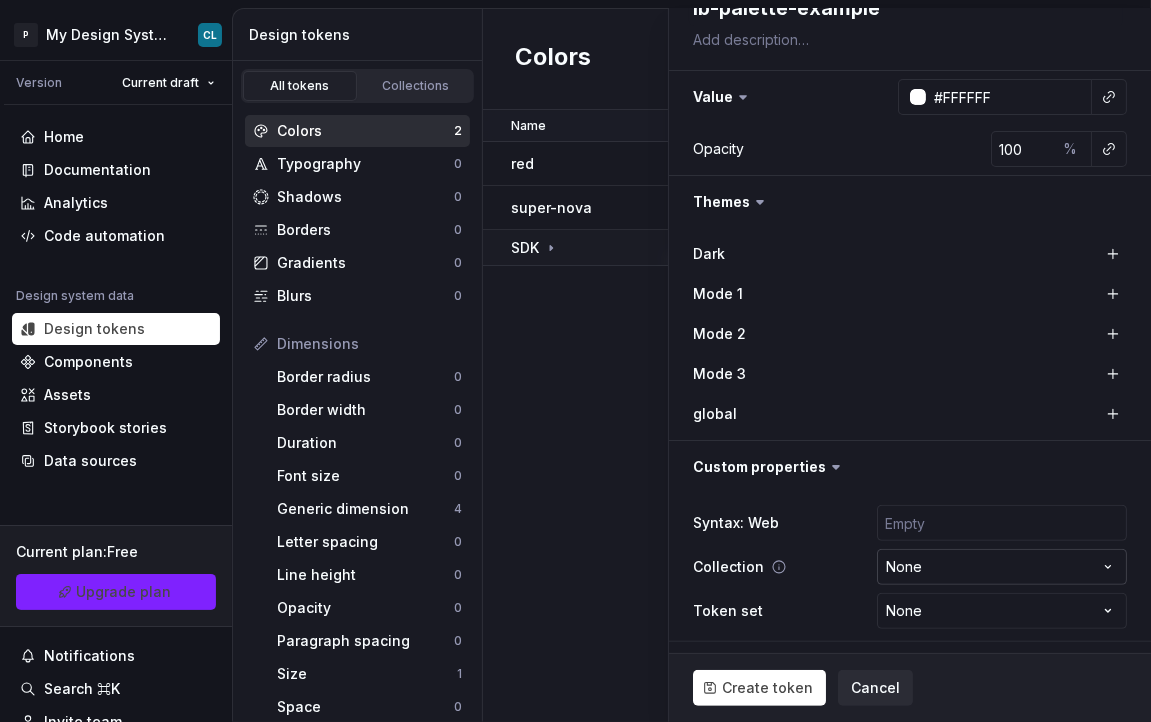 click on "P My Design System CL Version Current draft Home Documentation Analytics Code automation Design system data Design tokens Components Assets Storybook stories Data sources Current plan :  Free Upgrade plan Notifications Search ⌘K Invite team Settings Contact support Help Design tokens All tokens Collections Colors 2 Typography 0 Shadows 0 Borders 0 Gradients 0 Blurs 0 Dimensions Border radius 0 Border width 0 Duration 0 Font size 0 Generic dimension 4 Letter spacing 0 Line height 0 Opacity 0 Paragraph spacing 0 Size 1 Space 0 Z-index 0 Options Text decoration 1 Text case 0 Visibility 0 Strings Font family 0 Font weight/style 1 Generic string 0 Product copy 0 Colors New token Name Value global Syntax: Web Mode 1 Mode 2 Mode 3 Collection Dark Token set Description Last updated red #E60000 #E60000 None None None None None None None 20 days ago super-nova #FFFFFF None None None None None None None None about 2 months ago SDK   New color token No group Select group ib-palette-example Value #FFFFFF Opacity 100 % *" at bounding box center [575, 361] 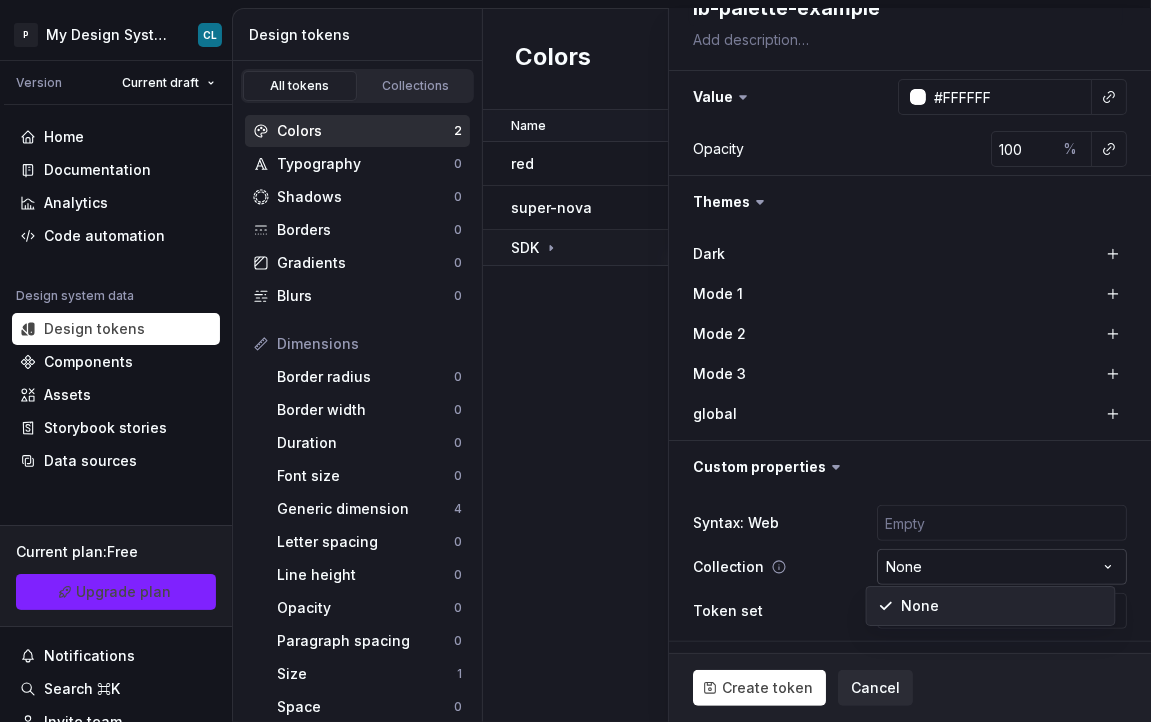 click on "P My Design System CL Version Current draft Home Documentation Analytics Code automation Design system data Design tokens Components Assets Storybook stories Data sources Current plan :  Free Upgrade plan Notifications Search ⌘K Invite team Settings Contact support Help Design tokens All tokens Collections Colors 2 Typography 0 Shadows 0 Borders 0 Gradients 0 Blurs 0 Dimensions Border radius 0 Border width 0 Duration 0 Font size 0 Generic dimension 4 Letter spacing 0 Line height 0 Opacity 0 Paragraph spacing 0 Size 1 Space 0 Z-index 0 Options Text decoration 1 Text case 0 Visibility 0 Strings Font family 0 Font weight/style 1 Generic string 0 Product copy 0 Colors New token Name Value global Syntax: Web Mode 1 Mode 2 Mode 3 Collection Dark Token set Description Last updated red #E60000 #E60000 None None None None None None None 20 days ago super-nova #FFFFFF None None None None None None None None about 2 months ago SDK   New color token No group Select group ib-palette-example Value #FFFFFF Opacity 100 % *" at bounding box center [575, 361] 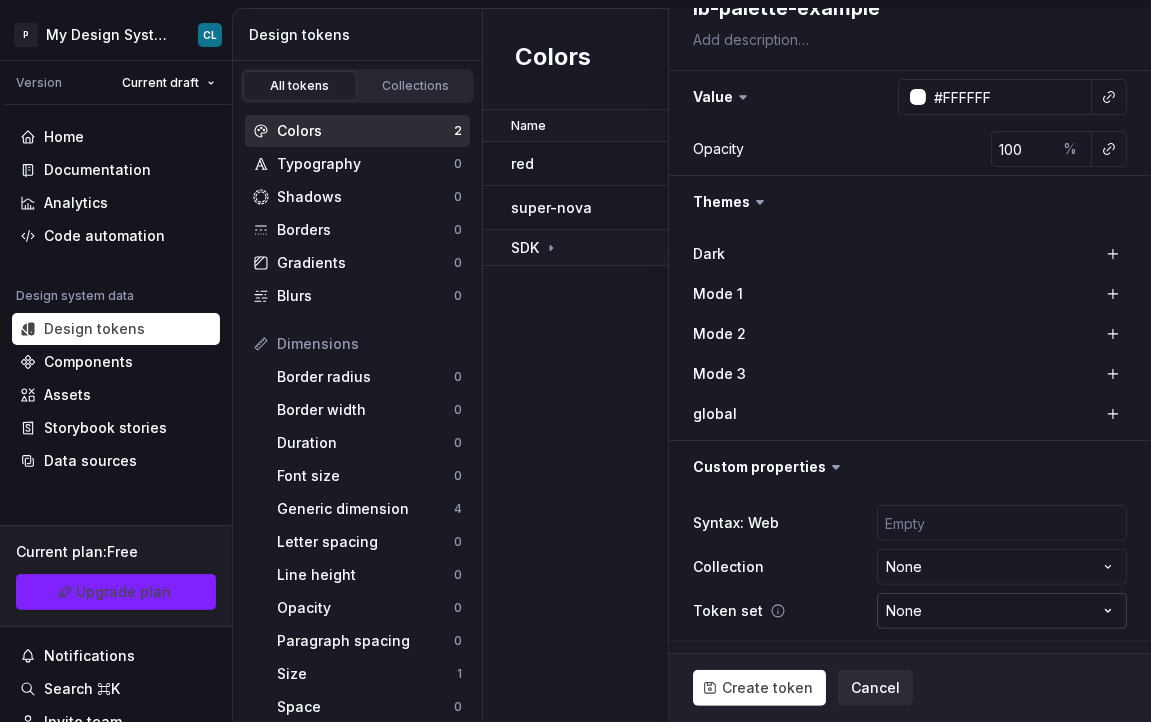 click on "P My Design System CL Version Current draft Home Documentation Analytics Code automation Design system data Design tokens Components Assets Storybook stories Data sources Current plan :  Free Upgrade plan Notifications Search ⌘K Invite team Settings Contact support Help Design tokens All tokens Collections Colors 2 Typography 0 Shadows 0 Borders 0 Gradients 0 Blurs 0 Dimensions Border radius 0 Border width 0 Duration 0 Font size 0 Generic dimension 4 Letter spacing 0 Line height 0 Opacity 0 Paragraph spacing 0 Size 1 Space 0 Z-index 0 Options Text decoration 1 Text case 0 Visibility 0 Strings Font family 0 Font weight/style 1 Generic string 0 Product copy 0 Colors New token Name Value global Syntax: Web Mode 1 Mode 2 Mode 3 Collection Dark Token set Description Last updated red #E60000 #E60000 None None None None None None None 20 days ago super-nova #FFFFFF None None None None None None None None about 2 months ago SDK   New color token No group Select group ib-palette-example Value #FFFFFF Opacity 100 % *" at bounding box center (575, 361) 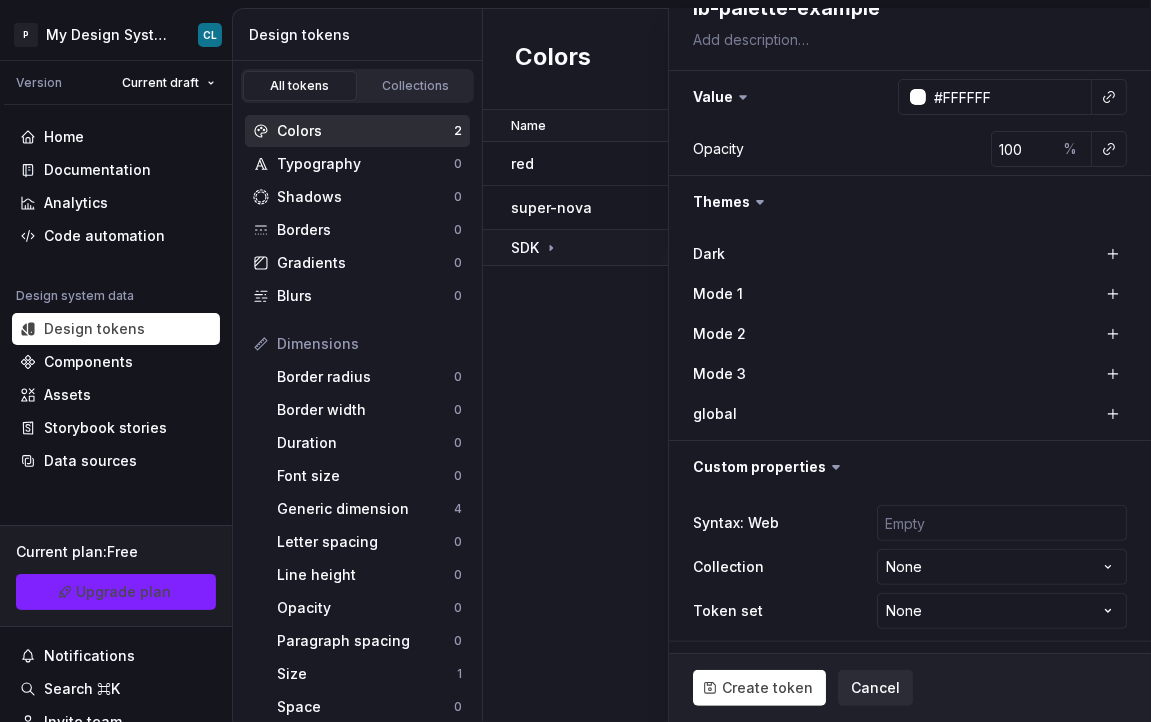 click on "P My Design System CL Version Current draft Home Documentation Analytics Code automation Design system data Design tokens Components Assets Storybook stories Data sources Current plan :  Free Upgrade plan Notifications Search ⌘K Invite team Settings Contact support Help Design tokens All tokens Collections Colors 2 Typography 0 Shadows 0 Borders 0 Gradients 0 Blurs 0 Dimensions Border radius 0 Border width 0 Duration 0 Font size 0 Generic dimension 4 Letter spacing 0 Line height 0 Opacity 0 Paragraph spacing 0 Size 1 Space 0 Z-index 0 Options Text decoration 1 Text case 0 Visibility 0 Strings Font family 0 Font weight/style 1 Generic string 0 Product copy 0 Colors New token Name Value global Syntax: Web Mode 1 Mode 2 Mode 3 Collection Dark Token set Description Last updated red #E60000 #E60000 None None None None None None None 20 days ago super-nova #FFFFFF None None None None None None None None about 2 months ago SDK   New color token No group Select group ib-palette-example Value #FFFFFF Opacity 100 % *" at bounding box center [575, 361] 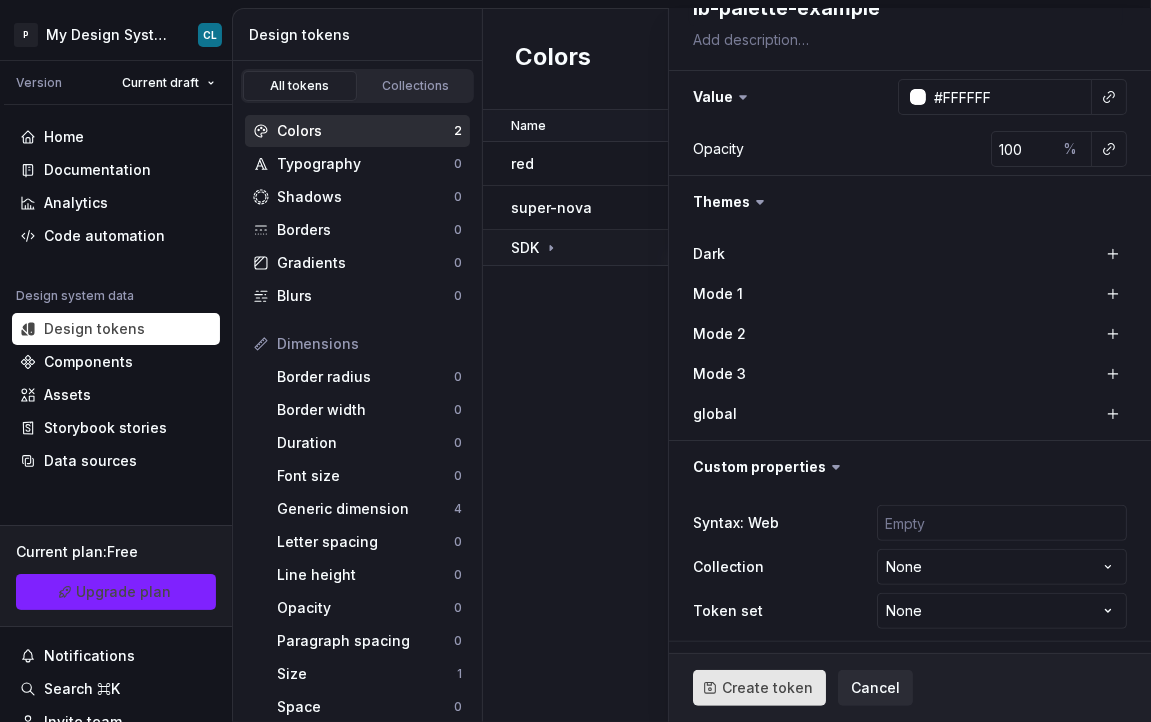click on "Create token" at bounding box center (767, 688) 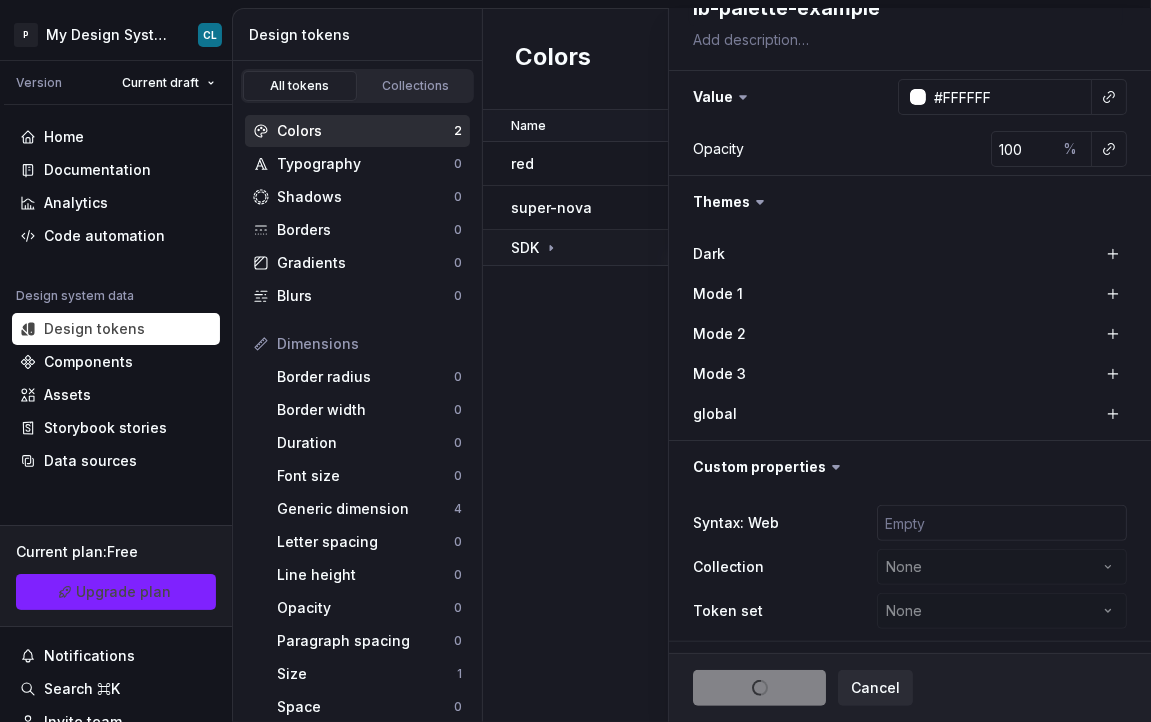 type on "*" 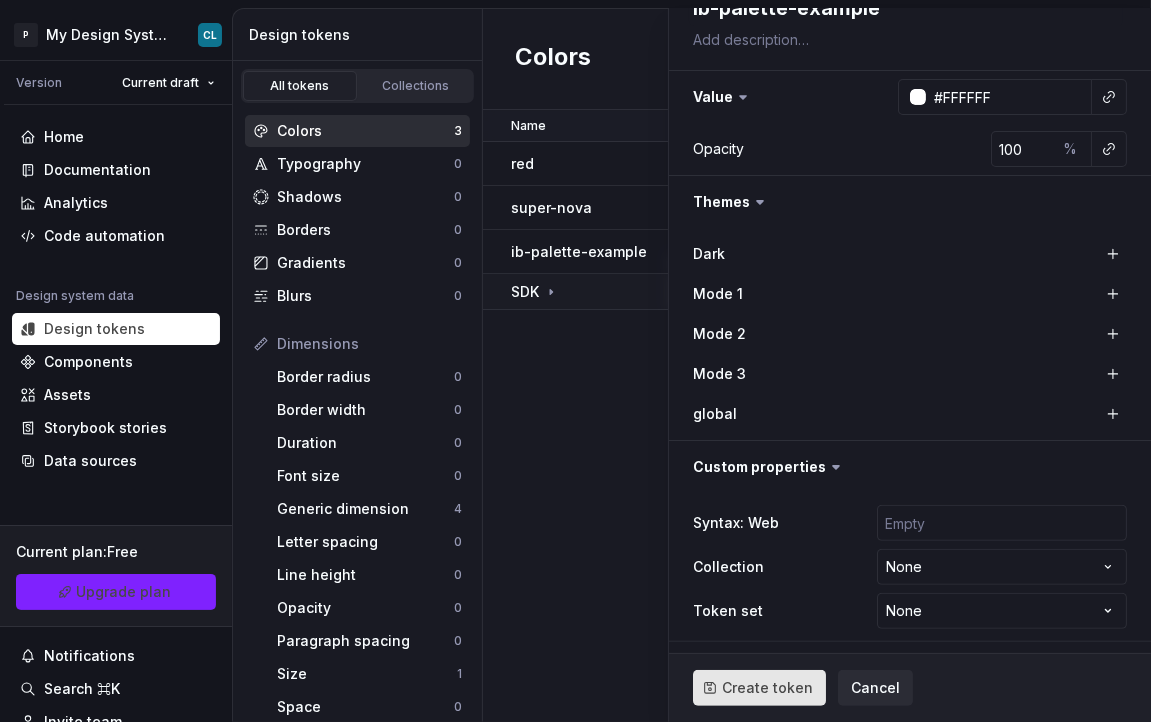 type 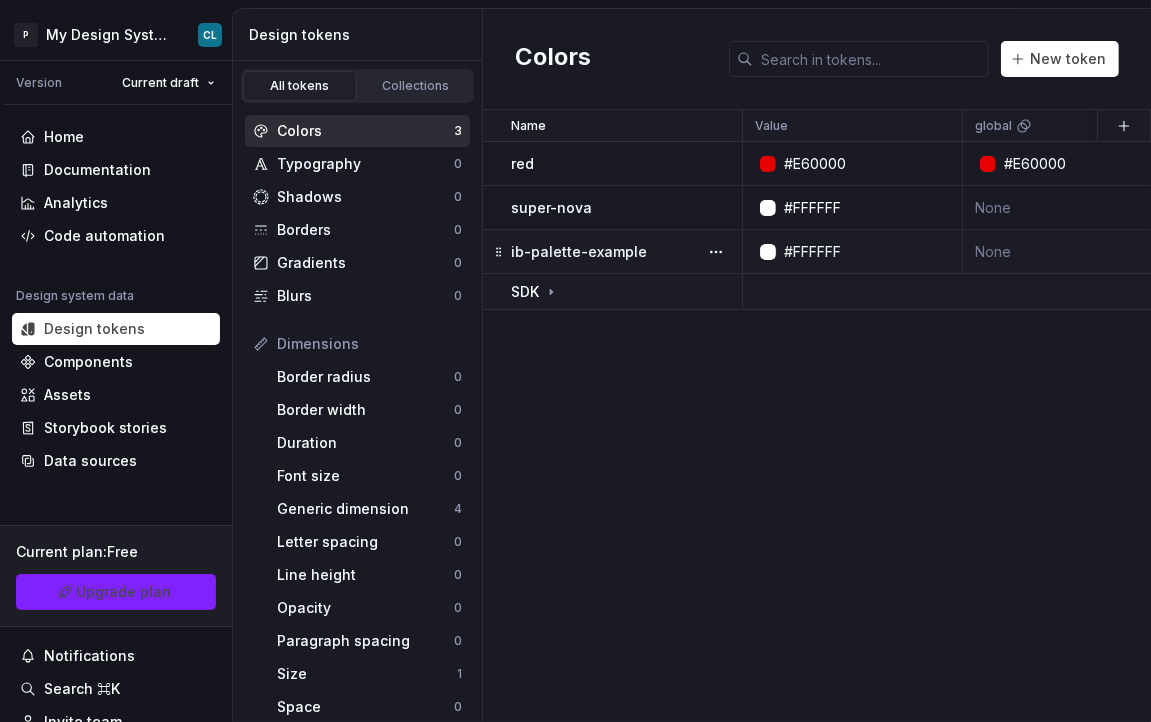click on "ib-palette-example" at bounding box center (579, 252) 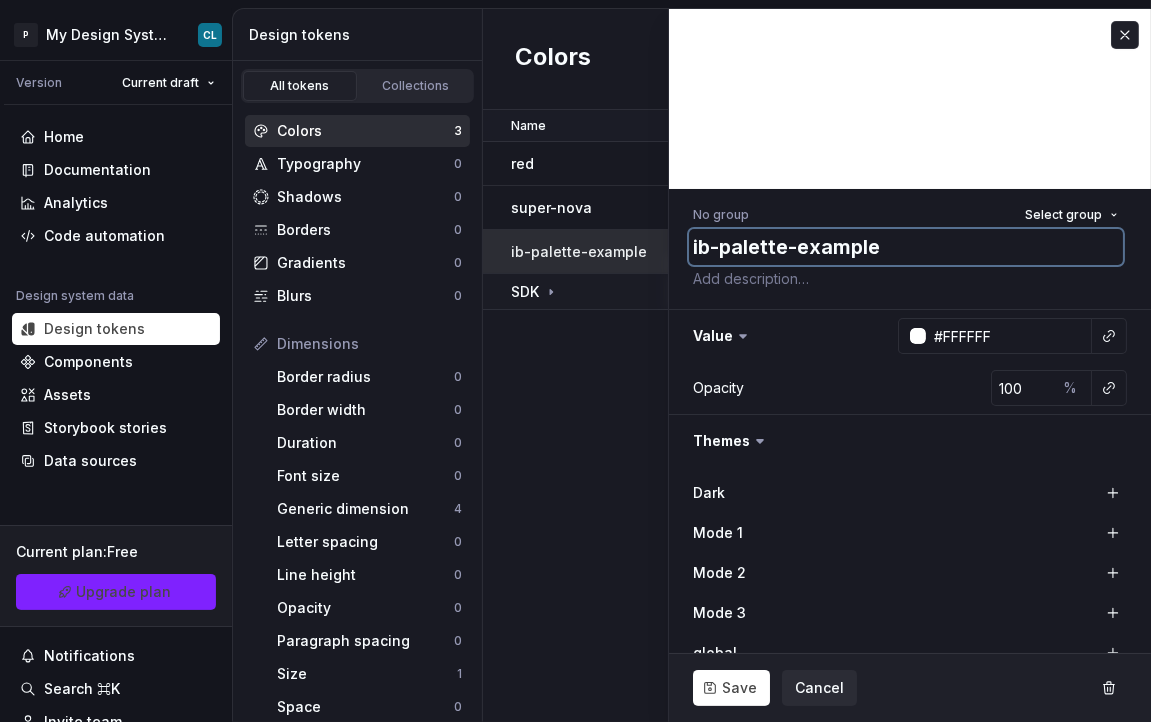click on "ib-palette-example" at bounding box center [906, 247] 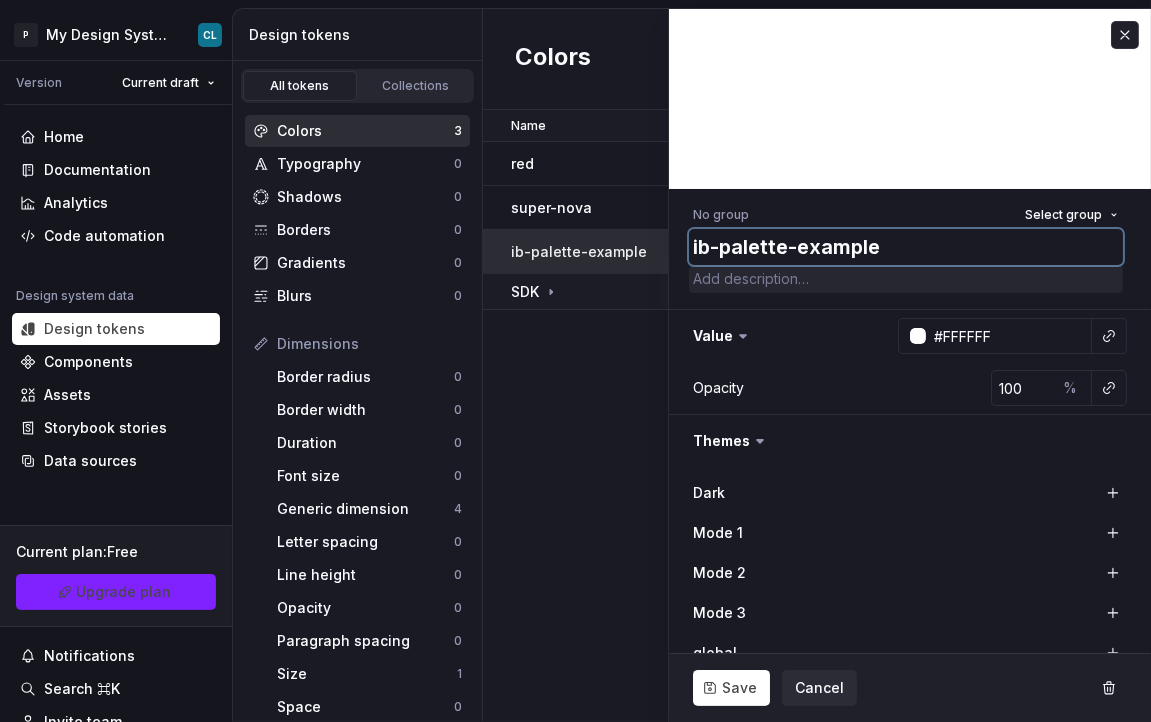 type on "*" 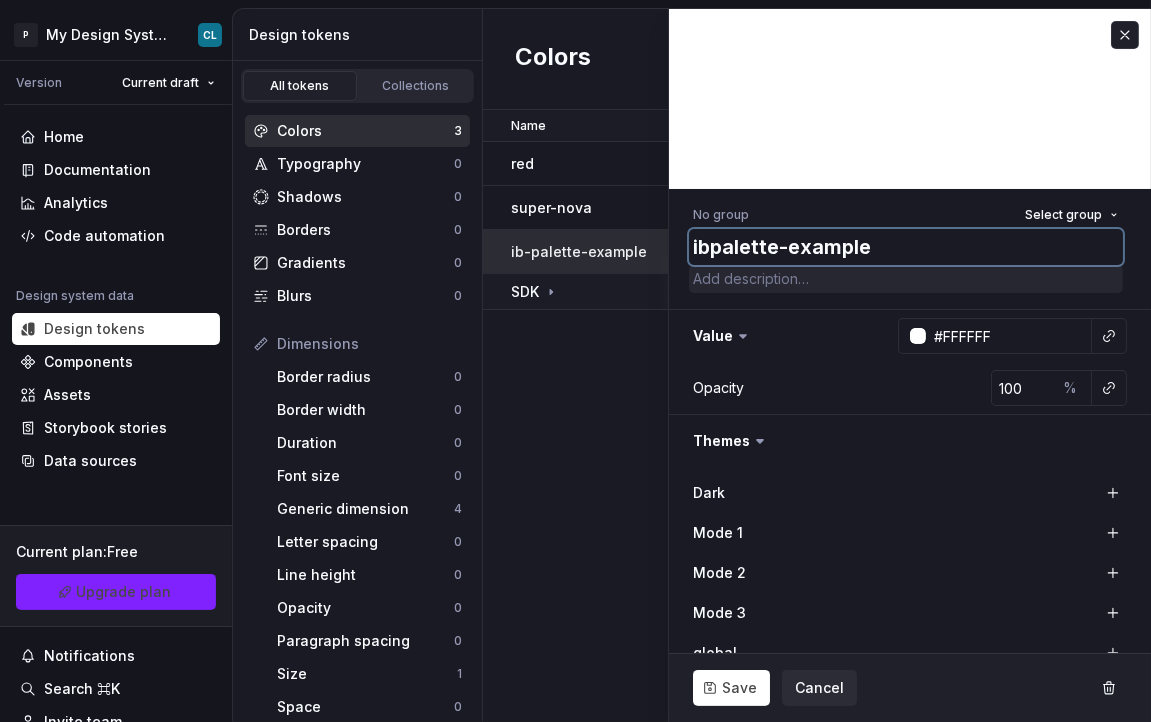 type on "*" 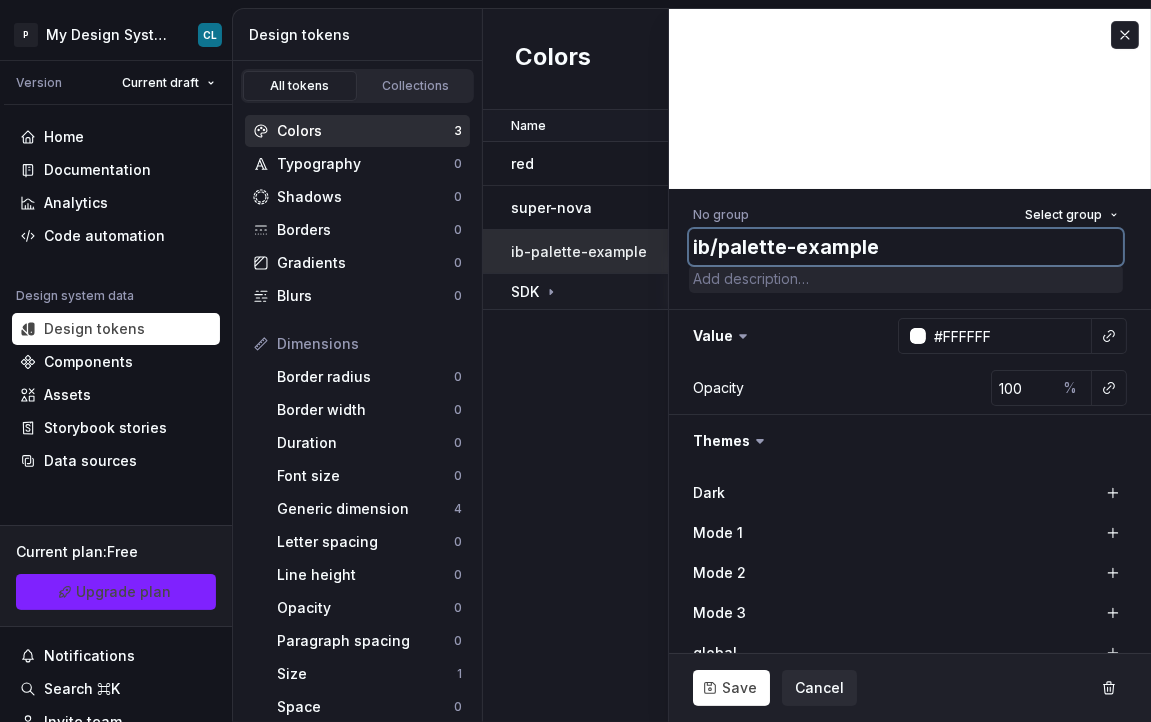 type on "ib/palette-example" 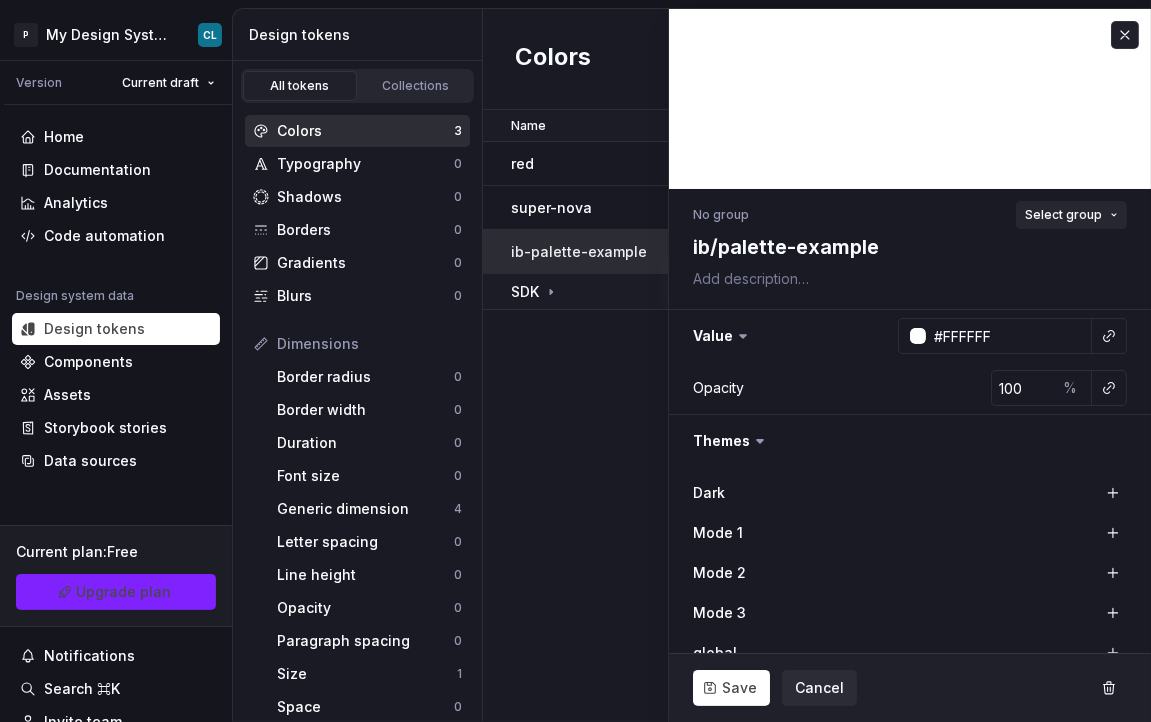click on "Select group" at bounding box center (1071, 215) 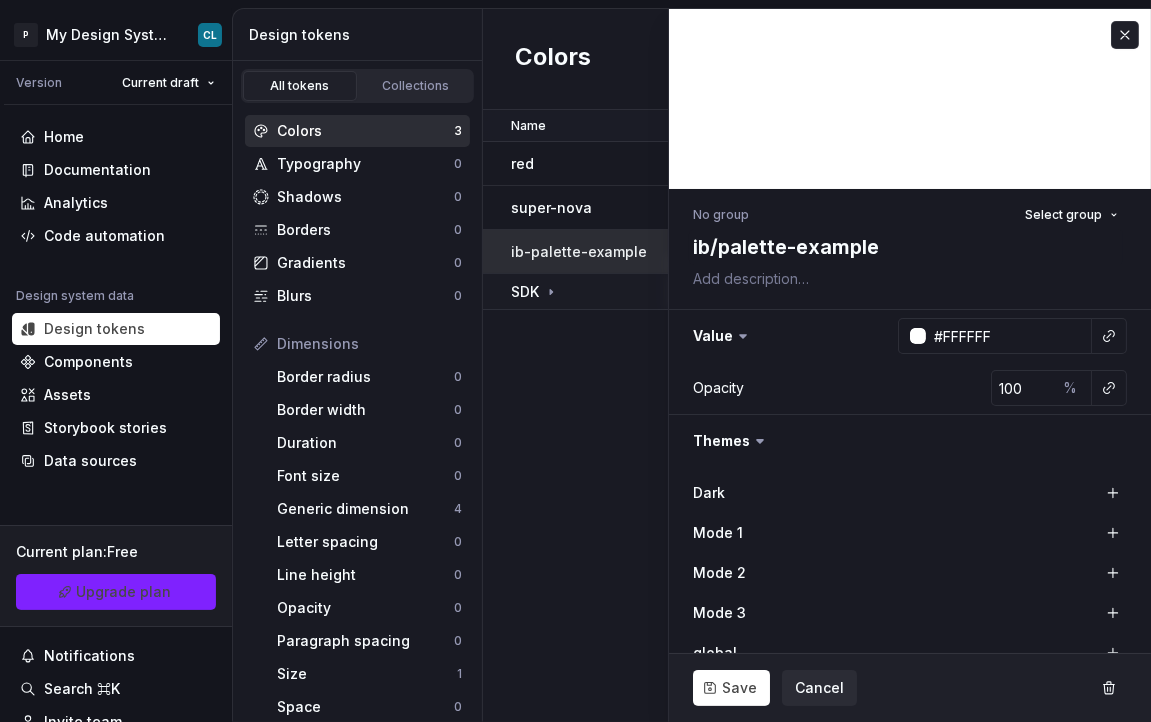 drag, startPoint x: 638, startPoint y: 333, endPoint x: 684, endPoint y: 278, distance: 71.70077 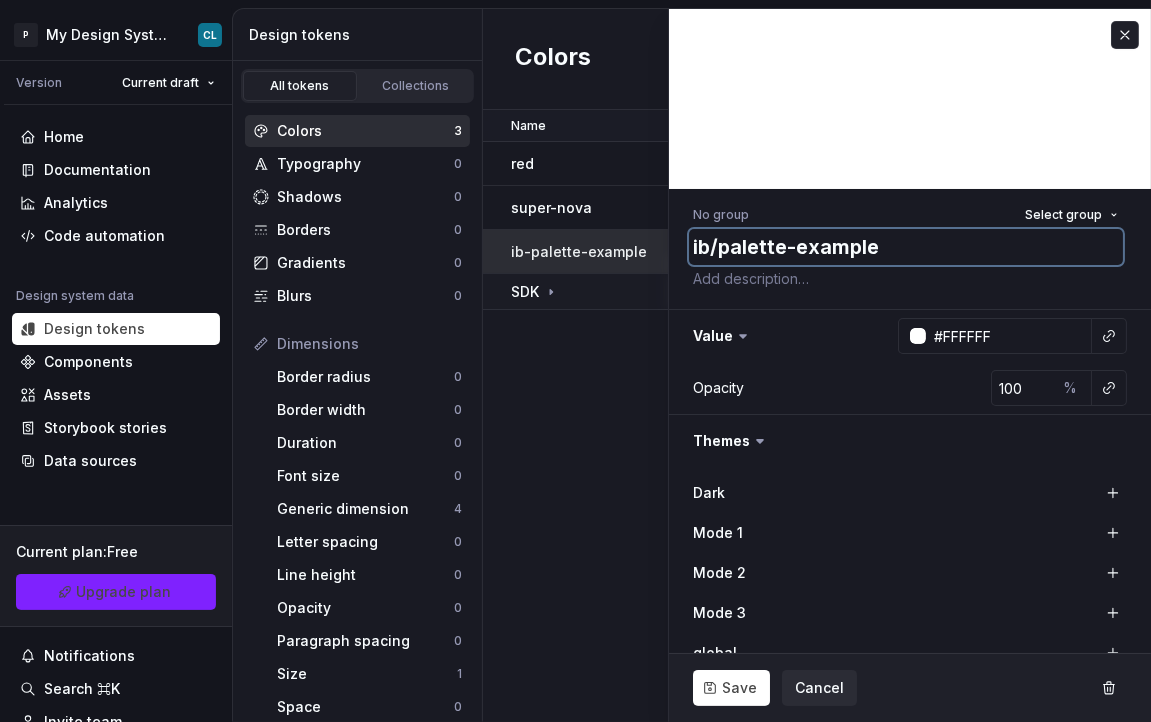 click on "ib/palette-example" at bounding box center (906, 247) 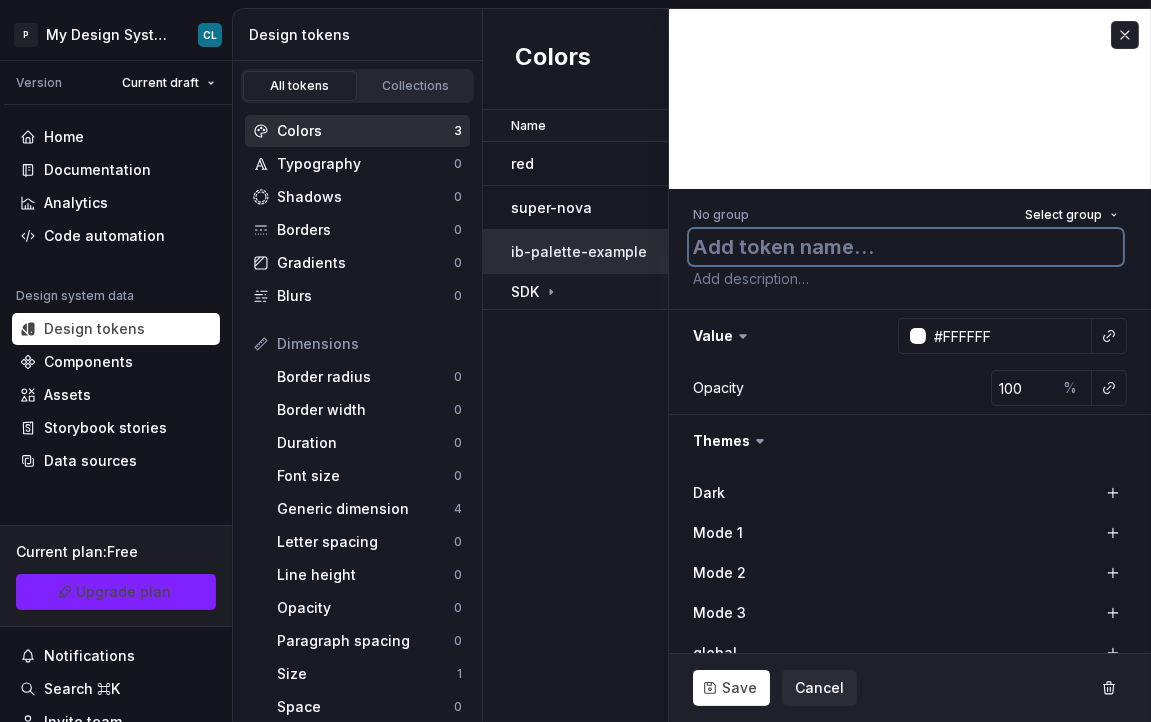 type on "*" 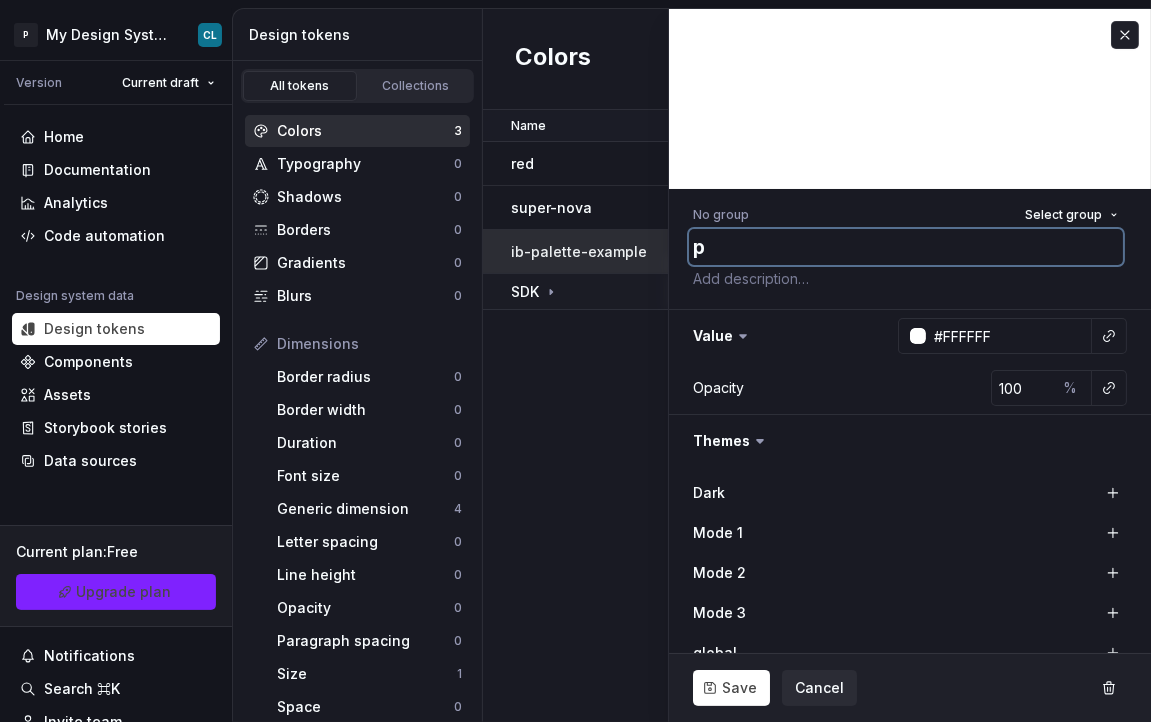type on "*" 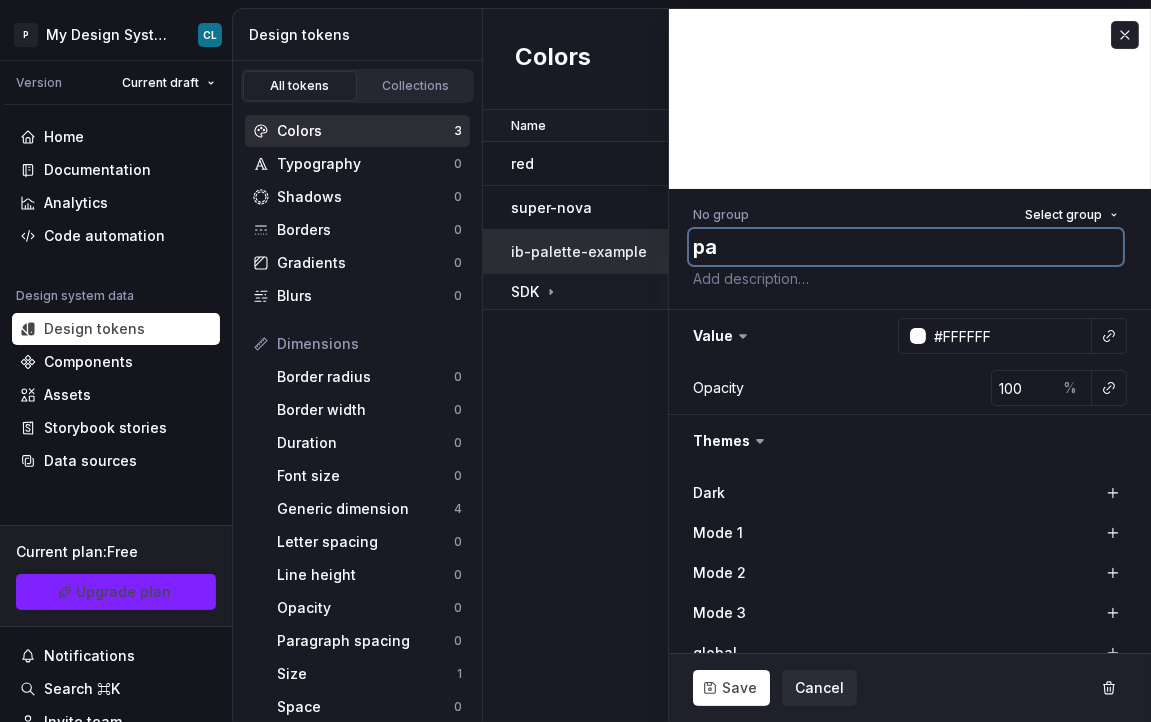 type on "*" 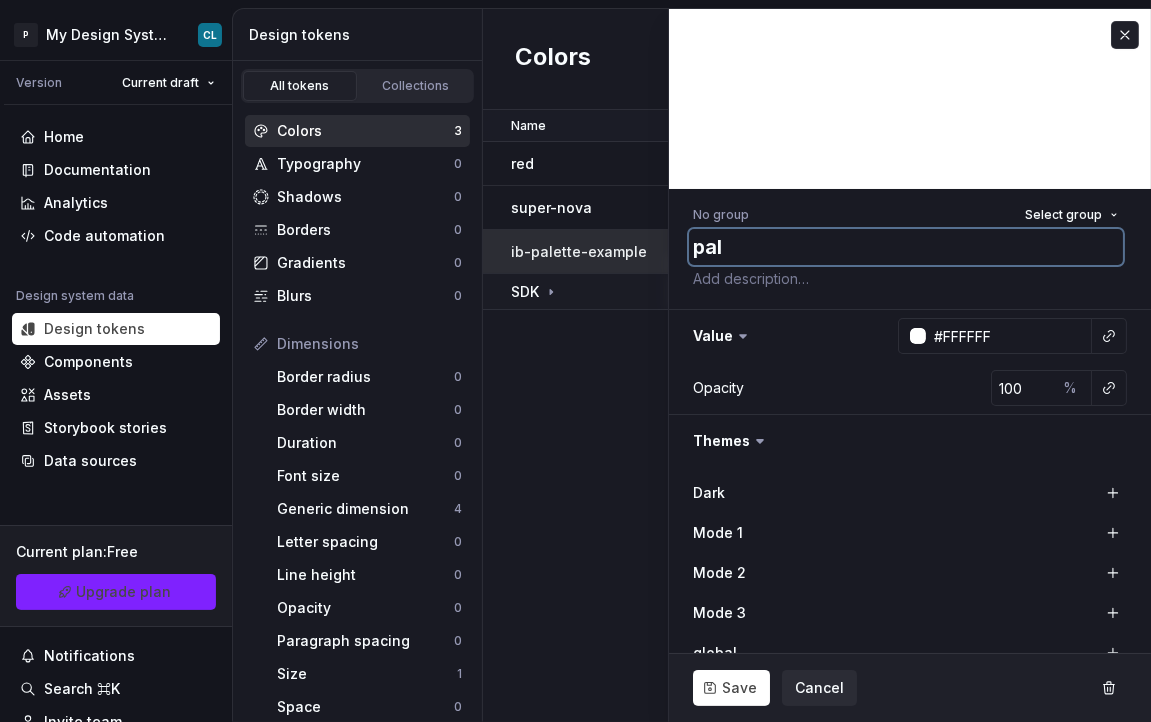 type on "*" 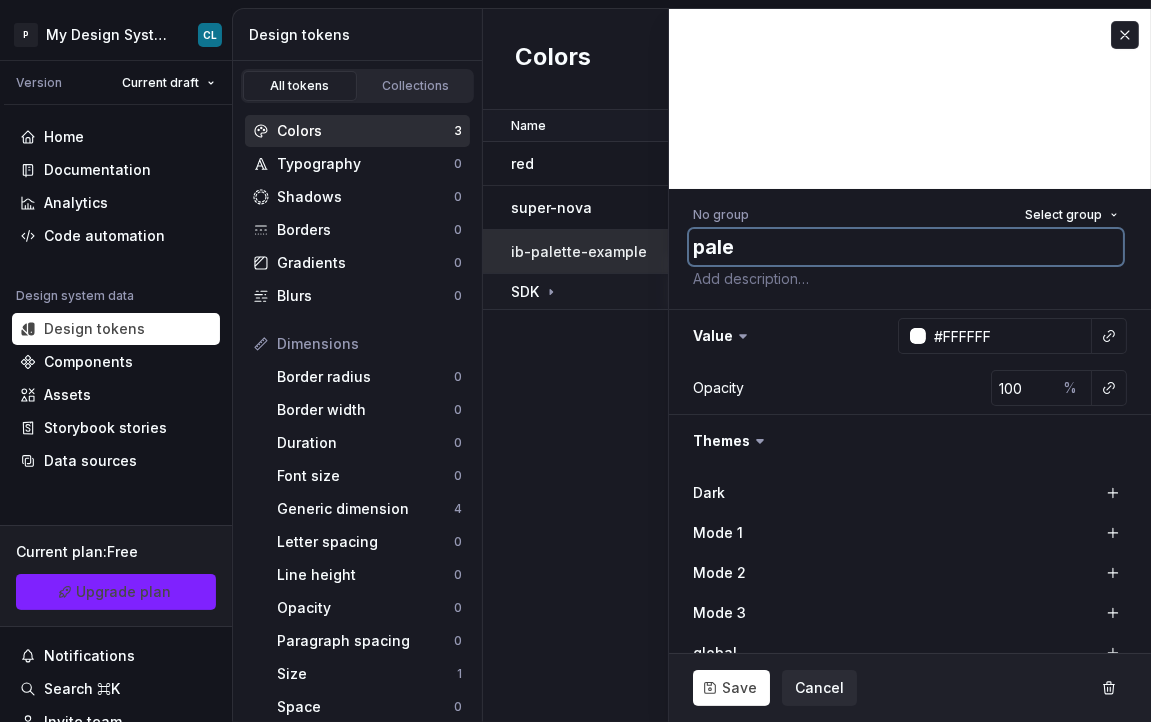 type on "*" 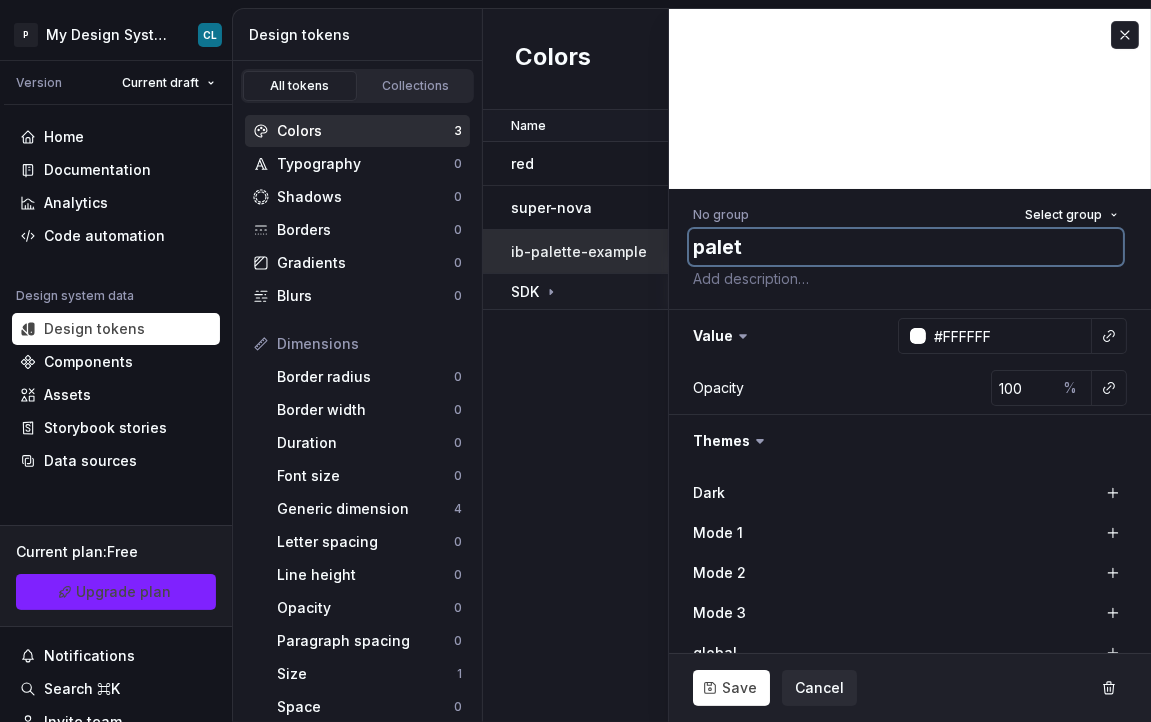 type on "*" 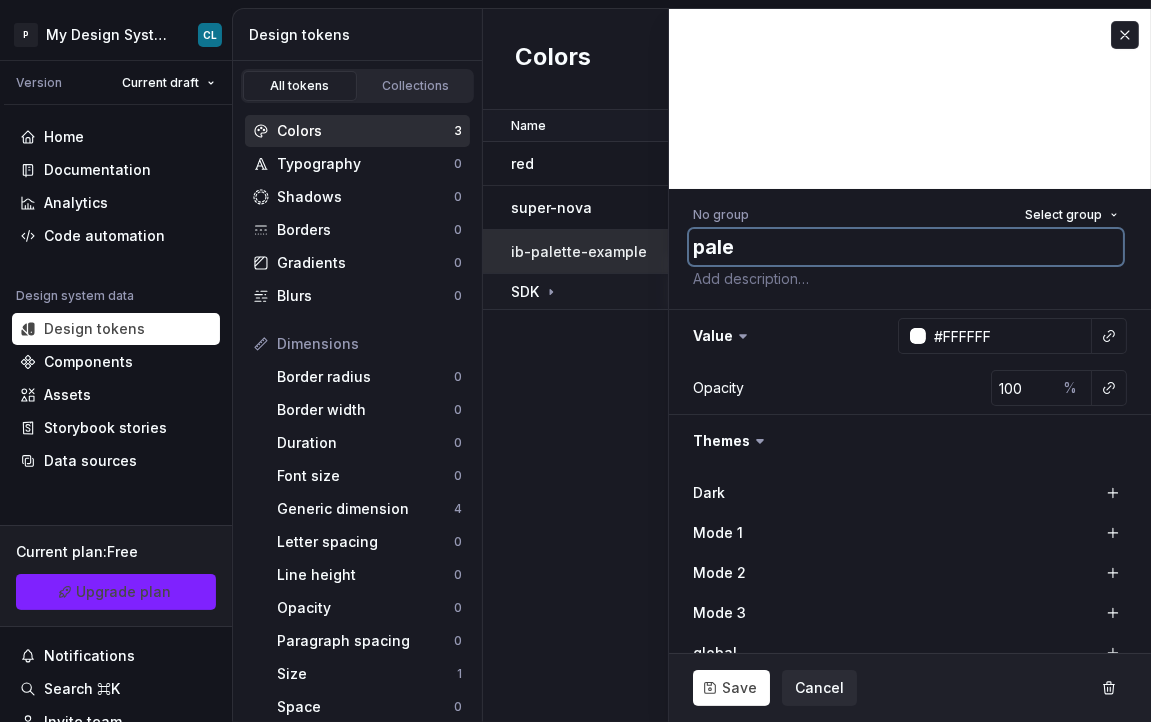 type on "*" 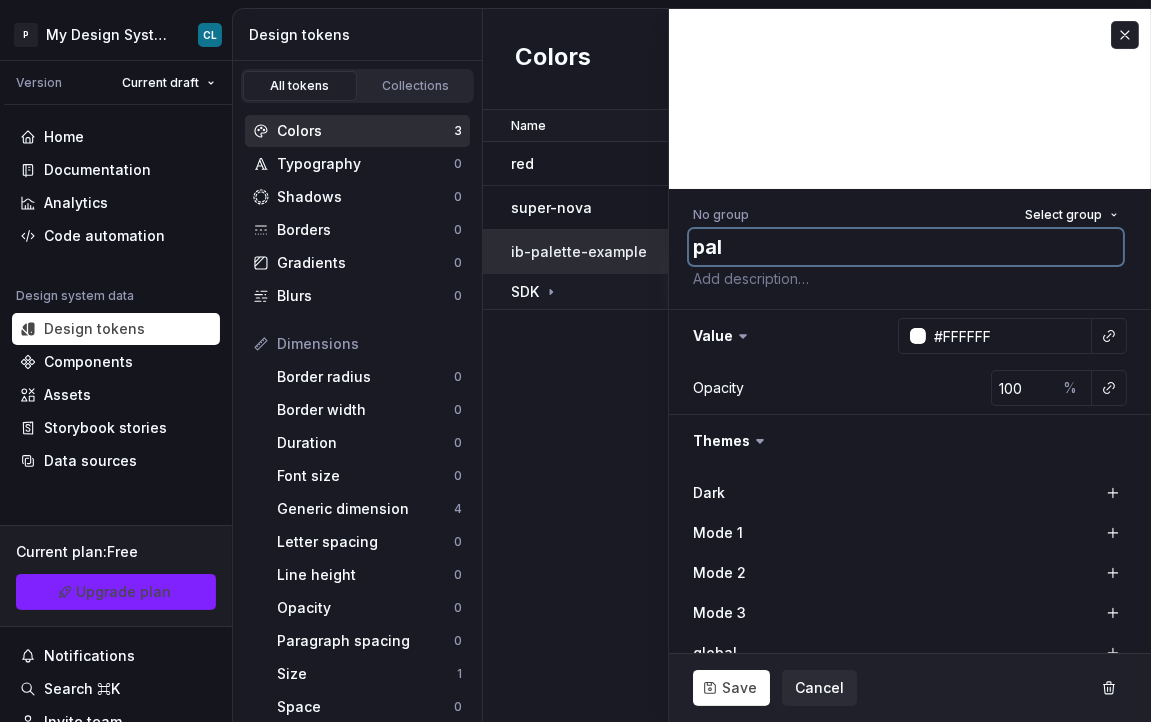 type on "*" 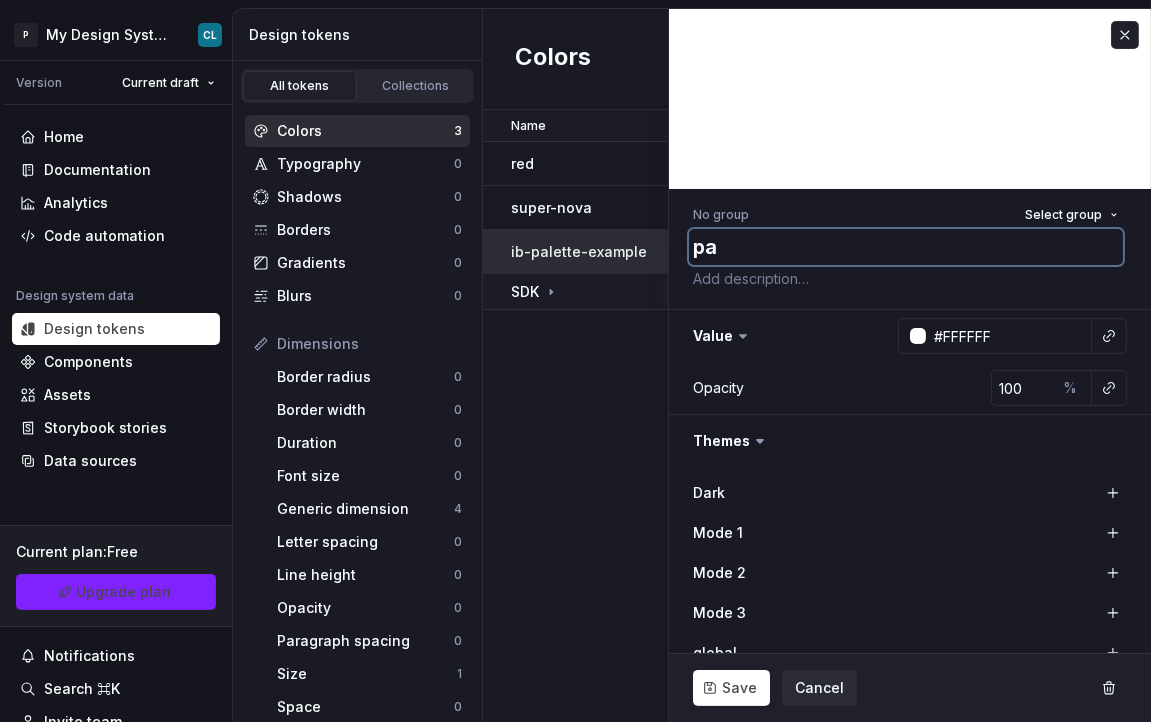 type on "*" 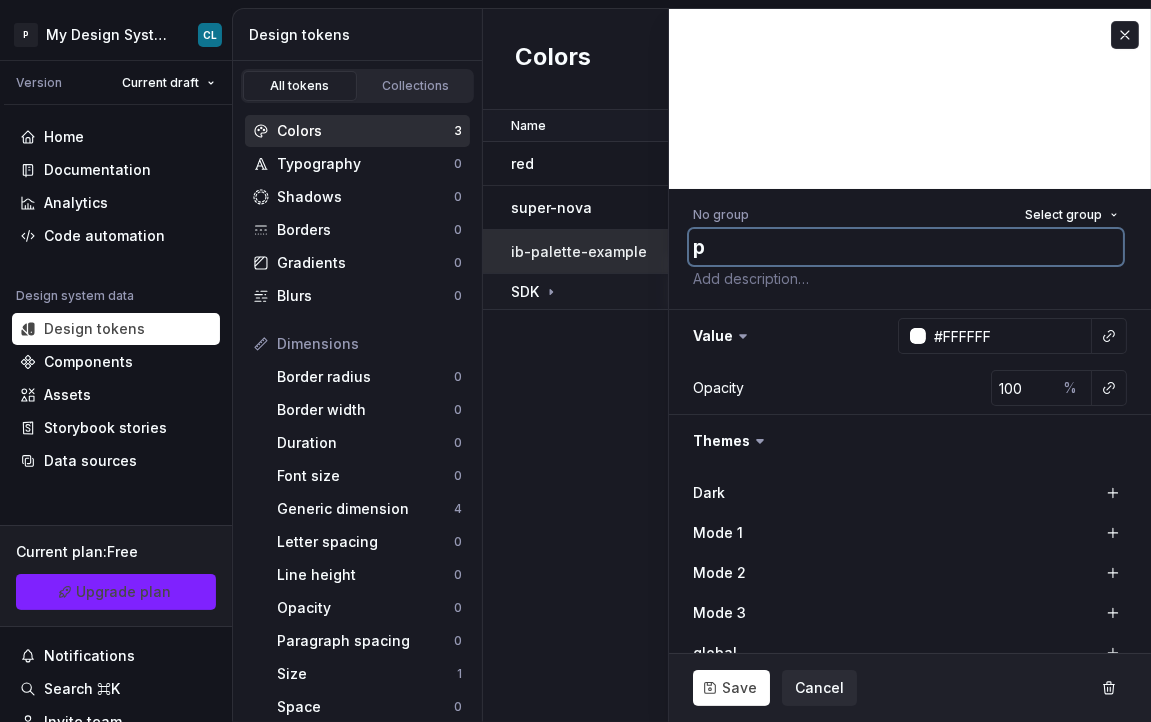 type on "*" 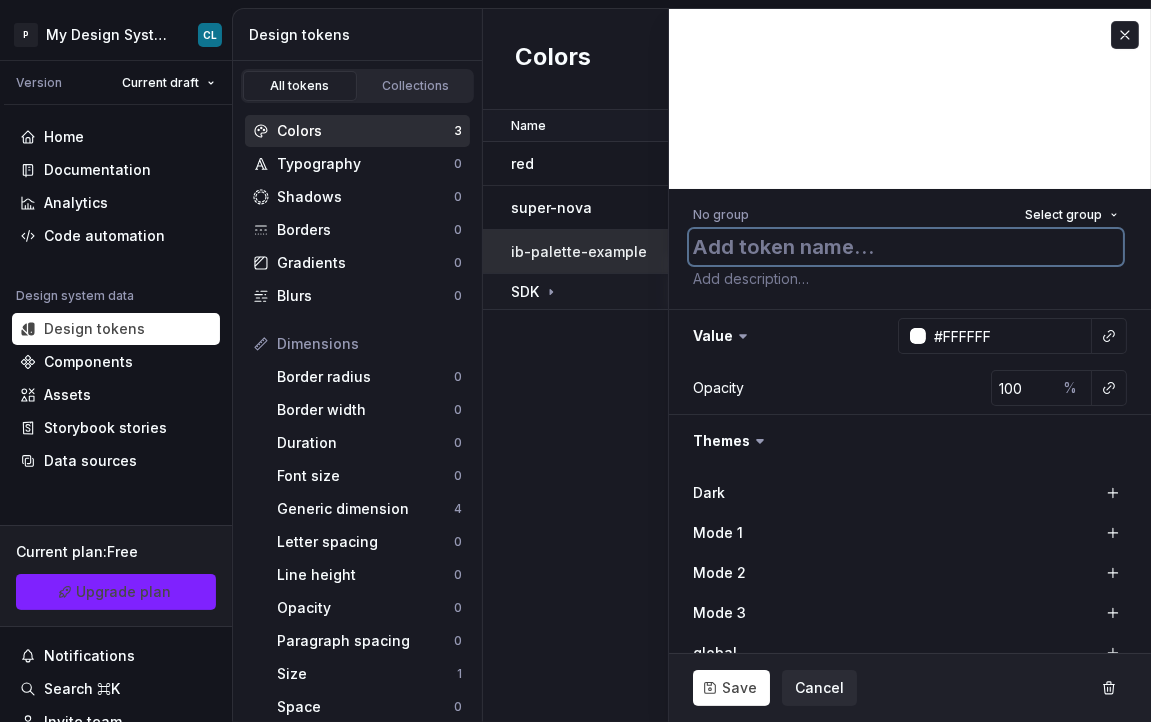 type on "*" 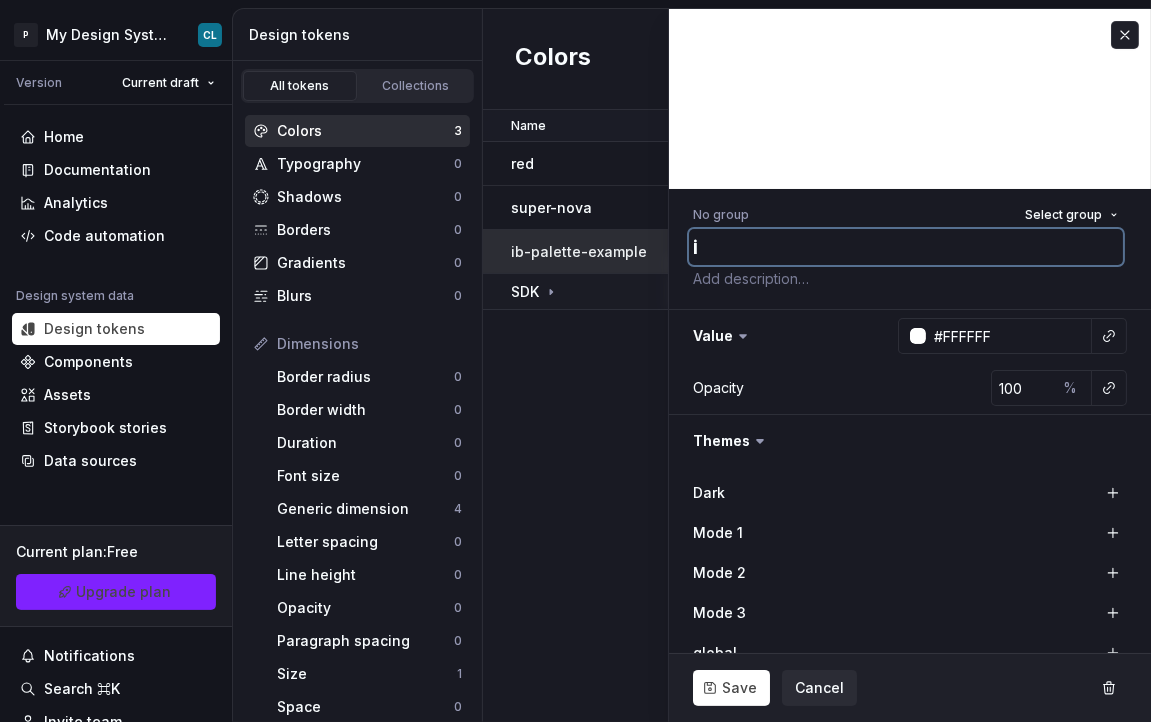 type on "*" 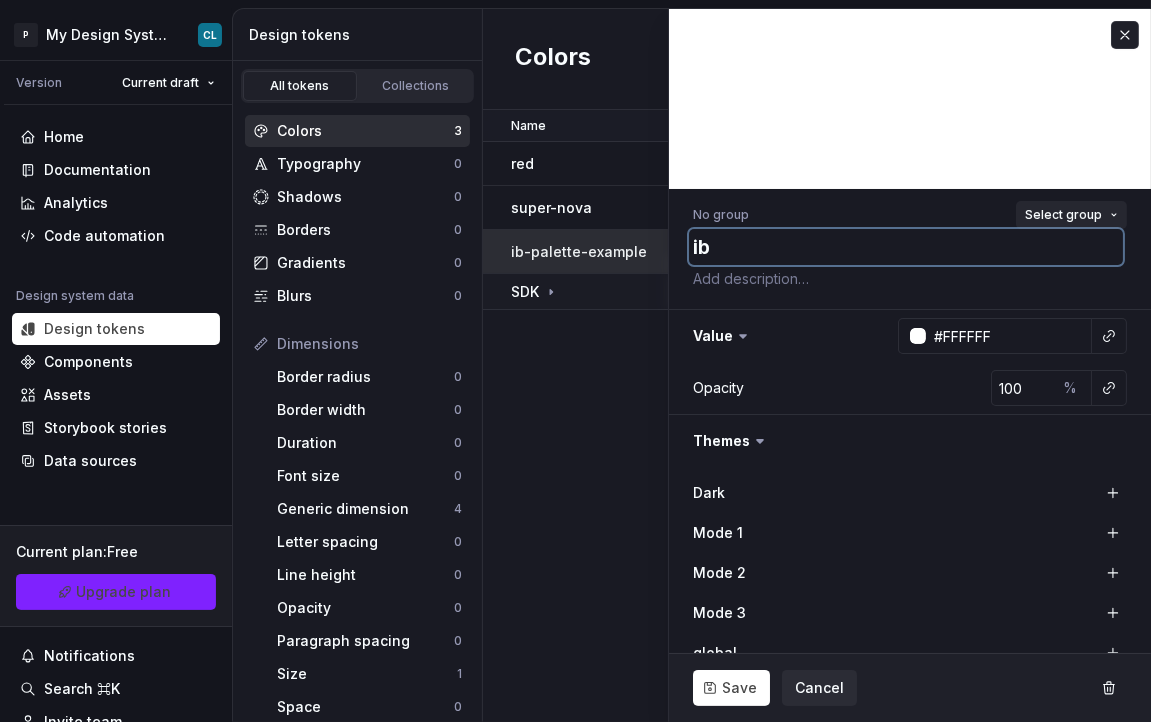 type on "ib" 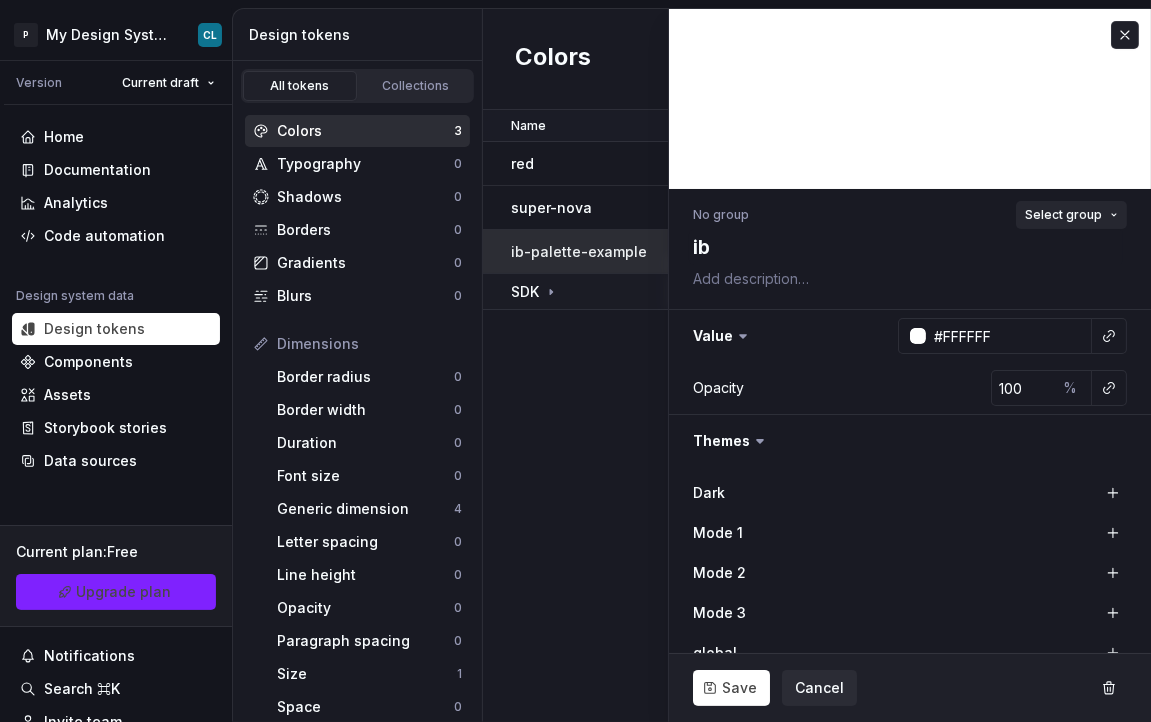 click on "Select group" at bounding box center [1063, 215] 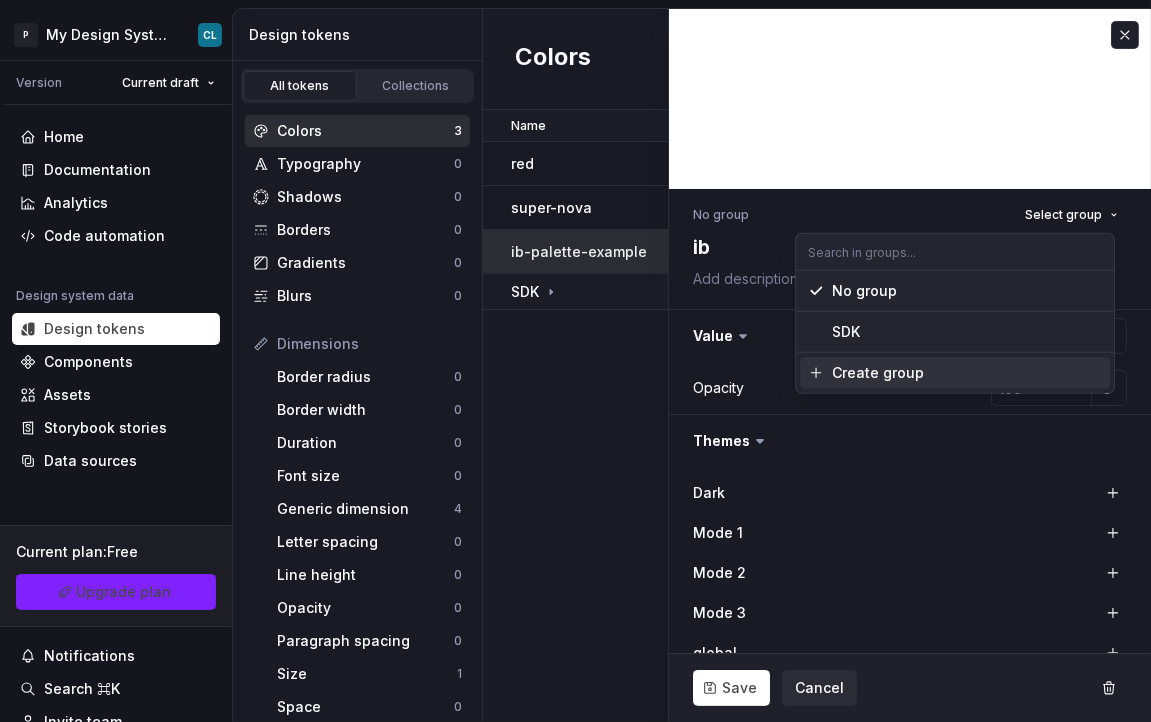 click on "Create group" at bounding box center [878, 373] 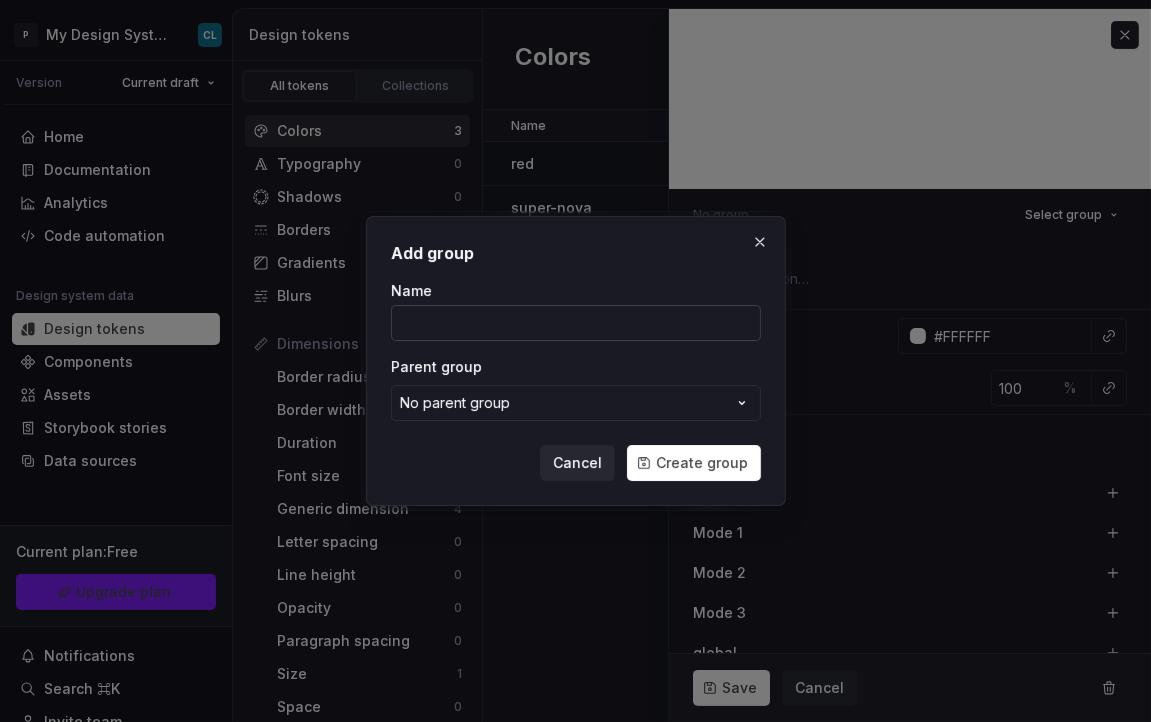 click on "Name" at bounding box center [576, 323] 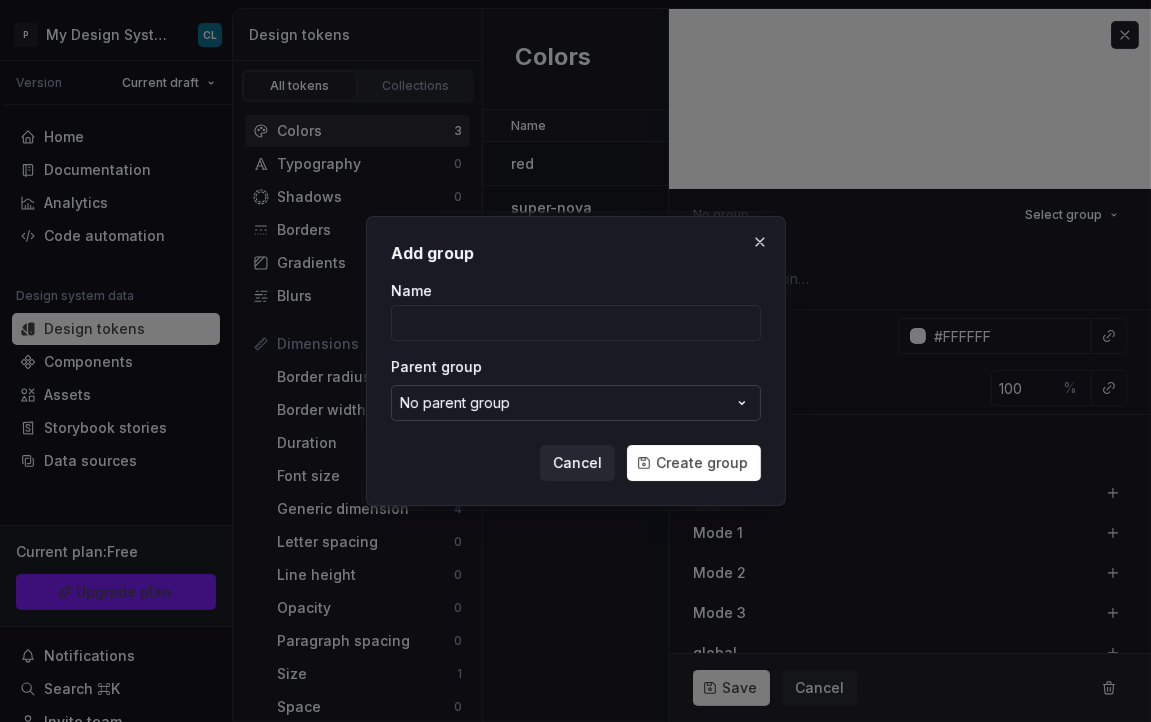 click on "No parent group" at bounding box center [576, 403] 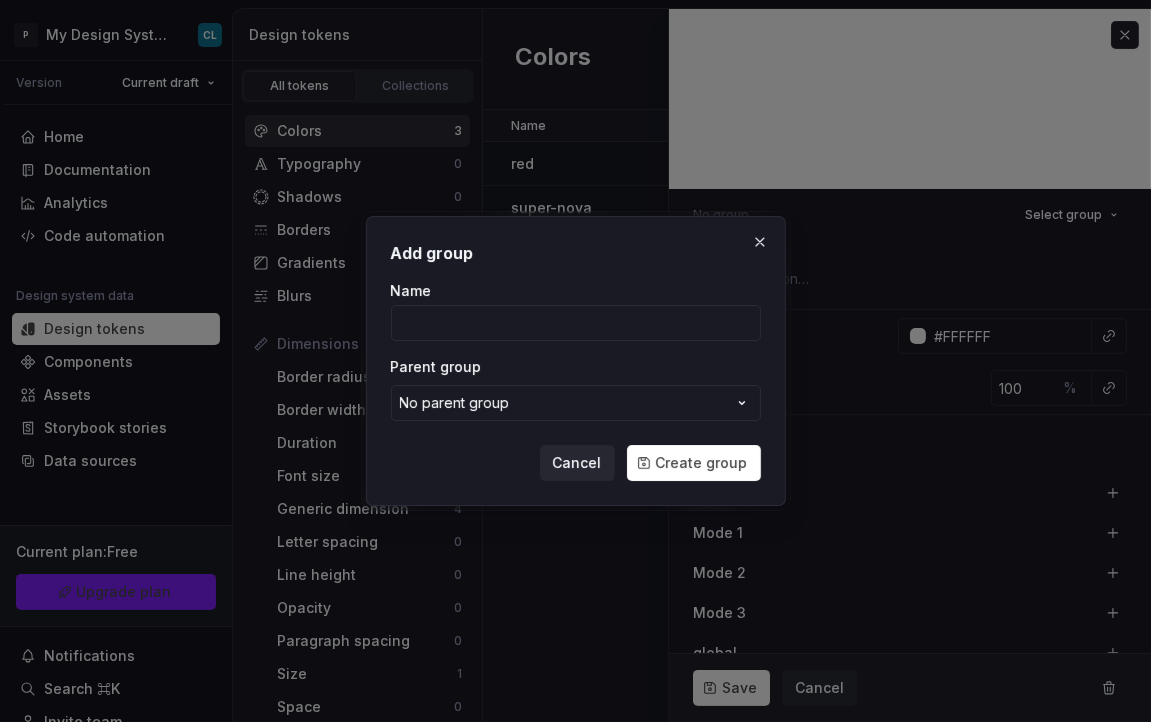 click on "Add group Name Parent group No parent group Cancel Create group" at bounding box center (575, 361) 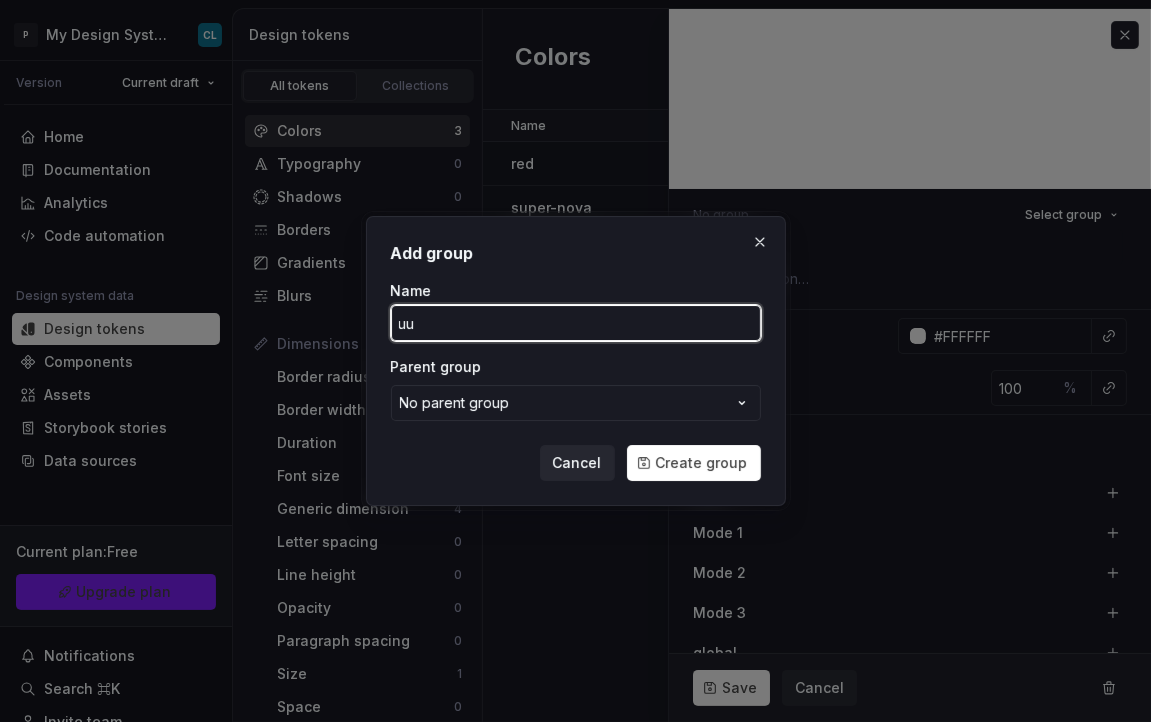 type on "u" 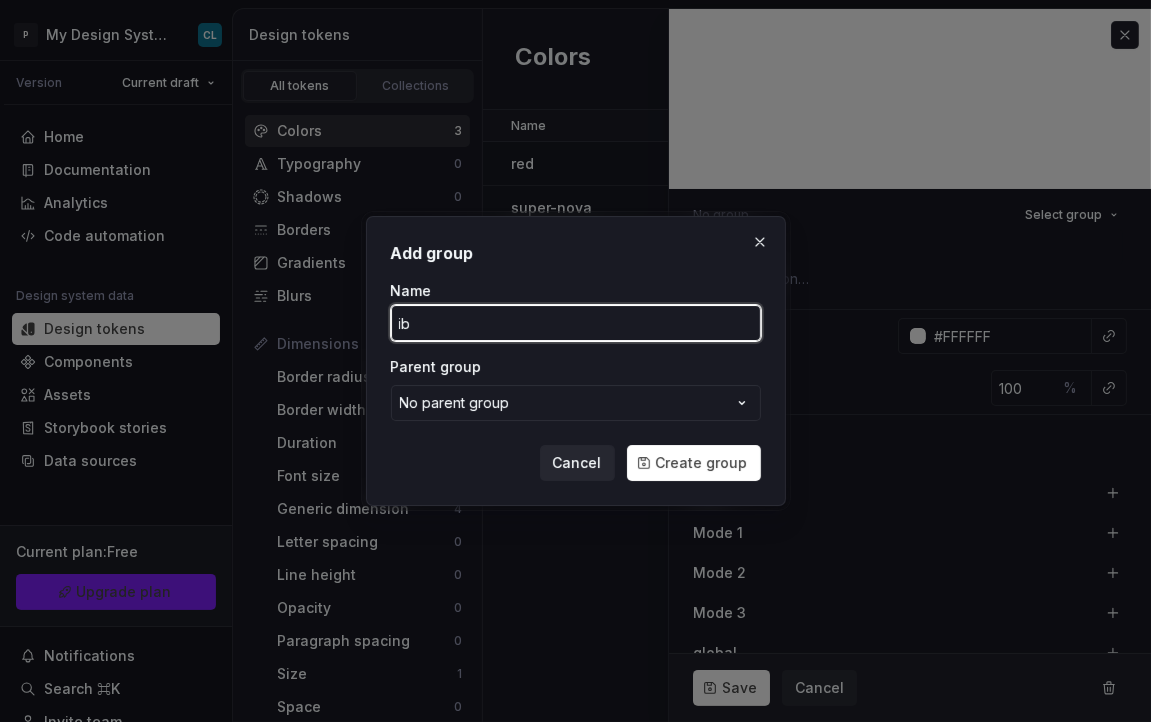 type on "ib" 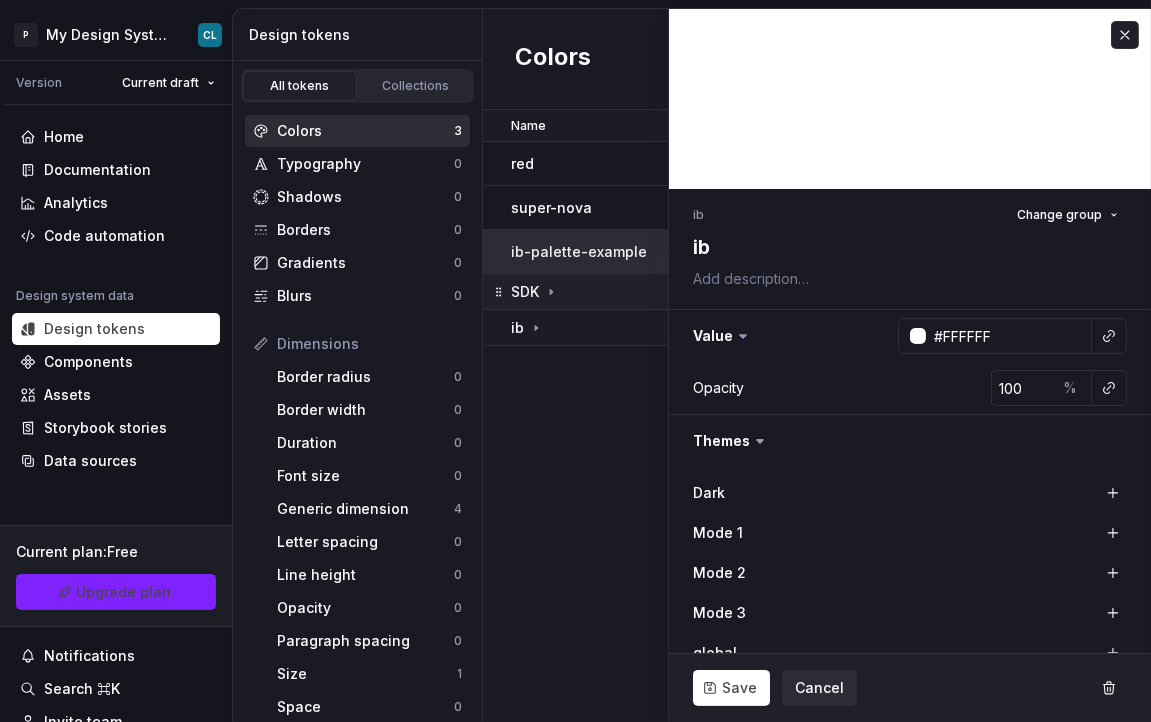 click 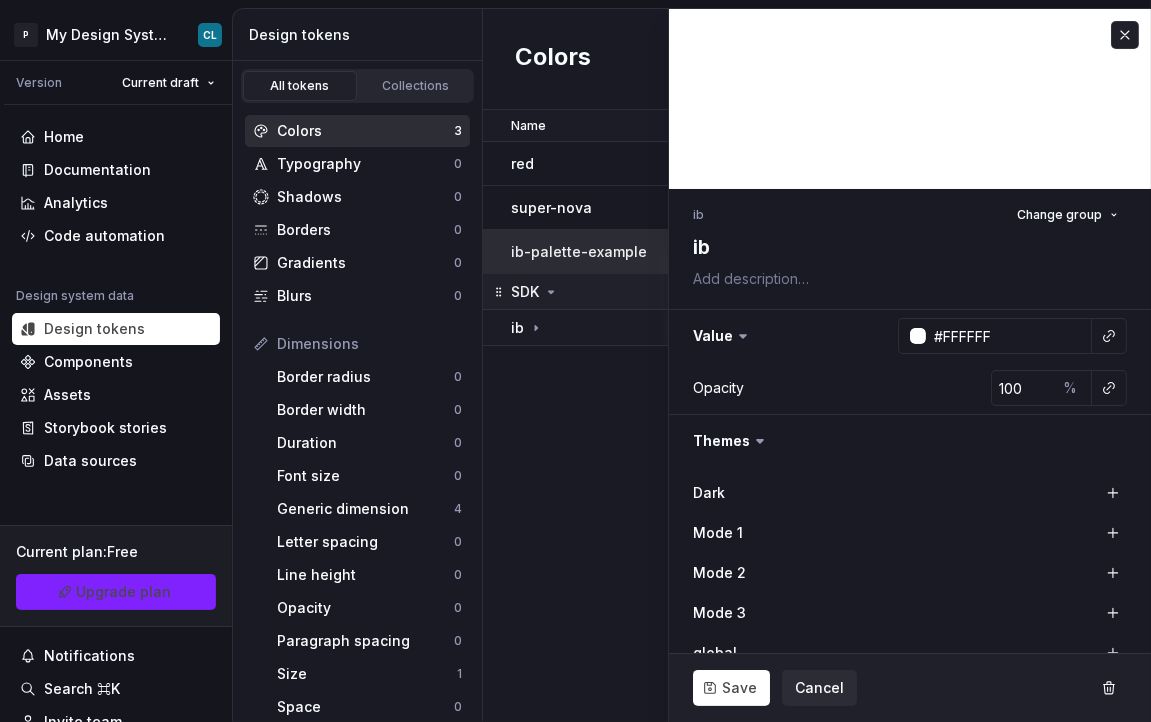 click 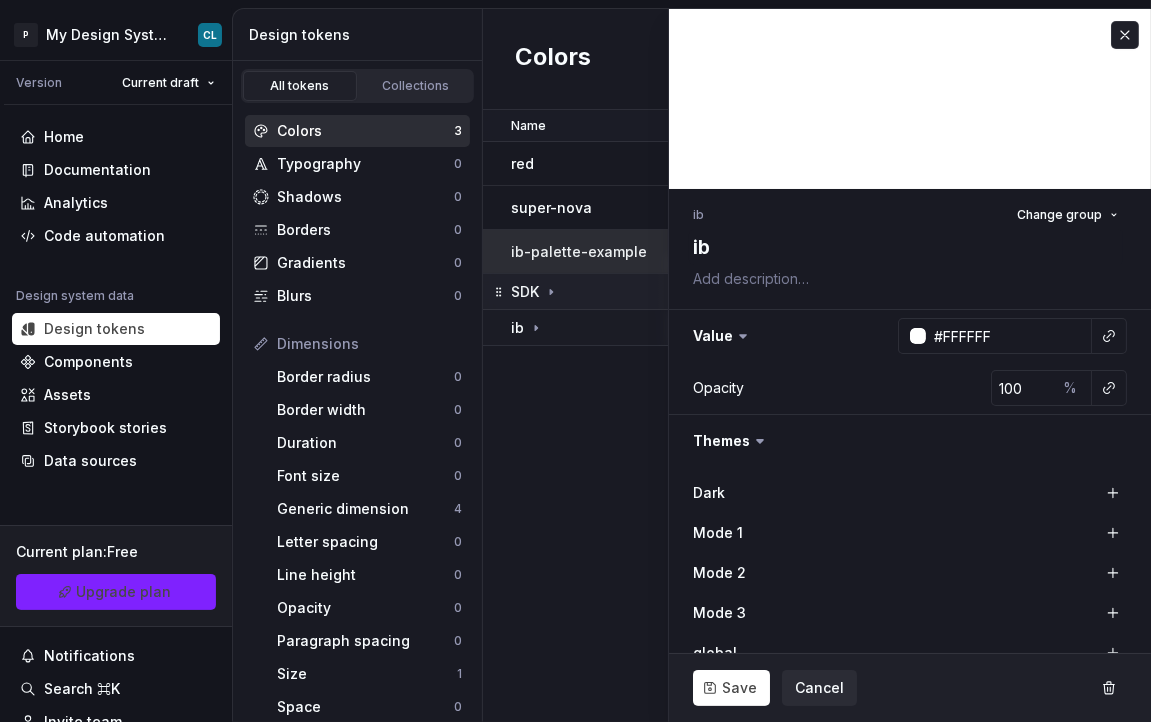 click 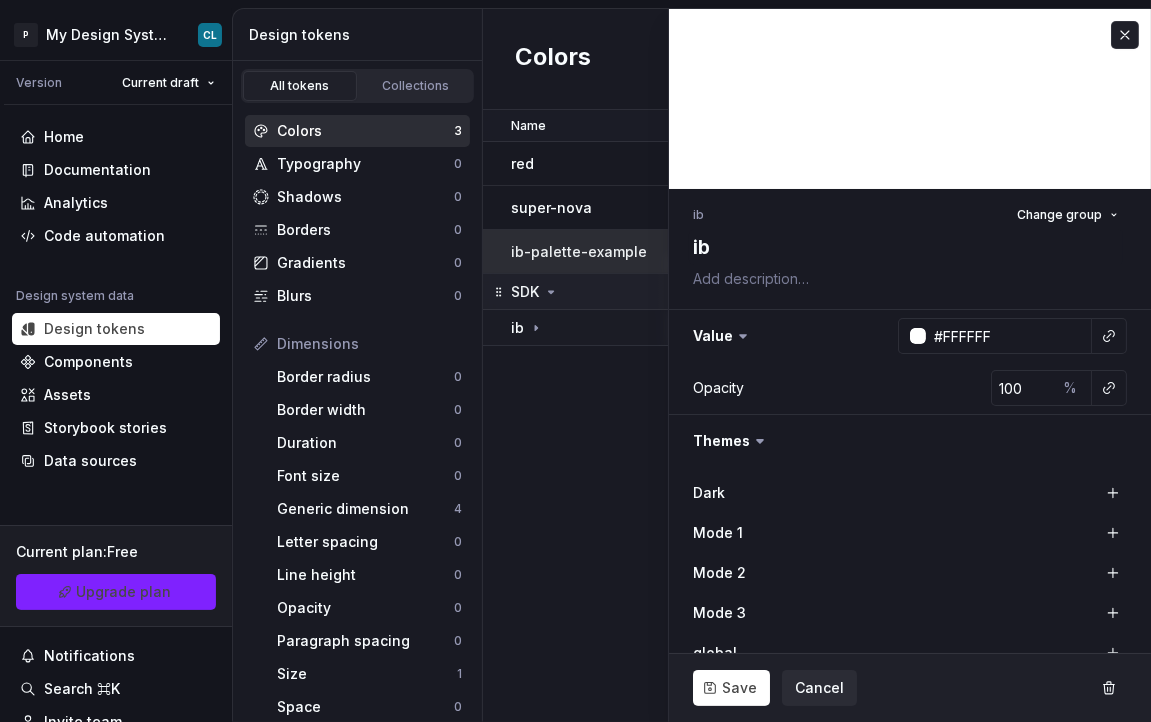 click 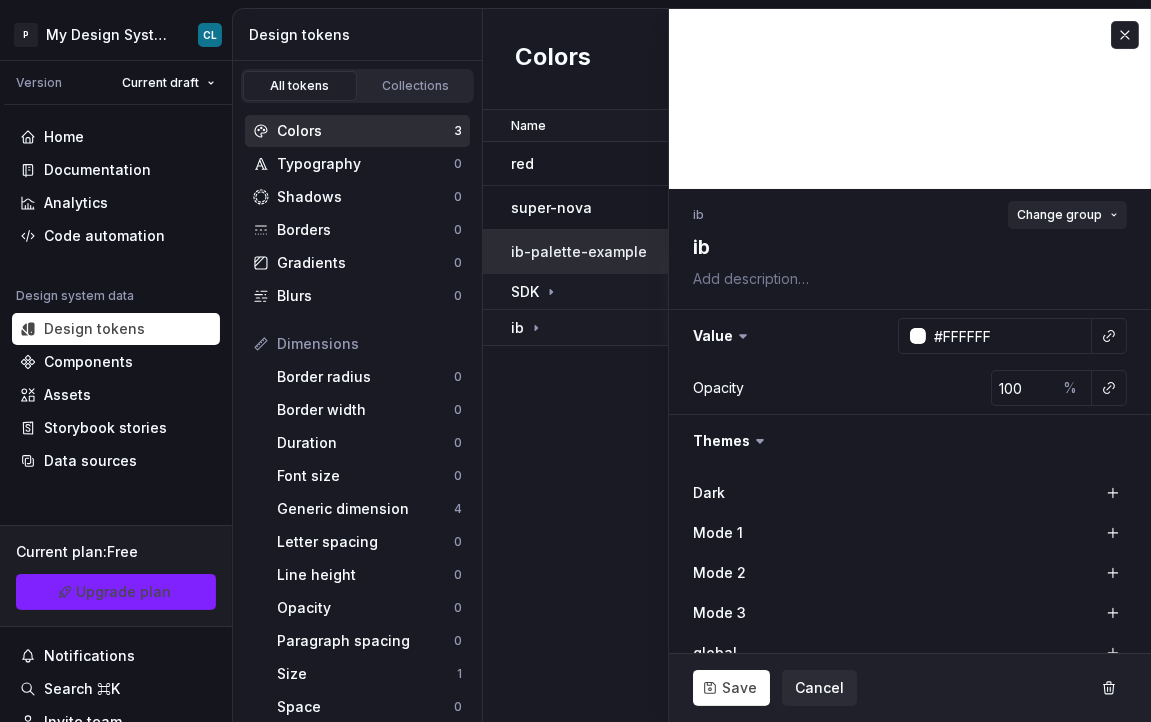 click on "Change group" at bounding box center [1059, 215] 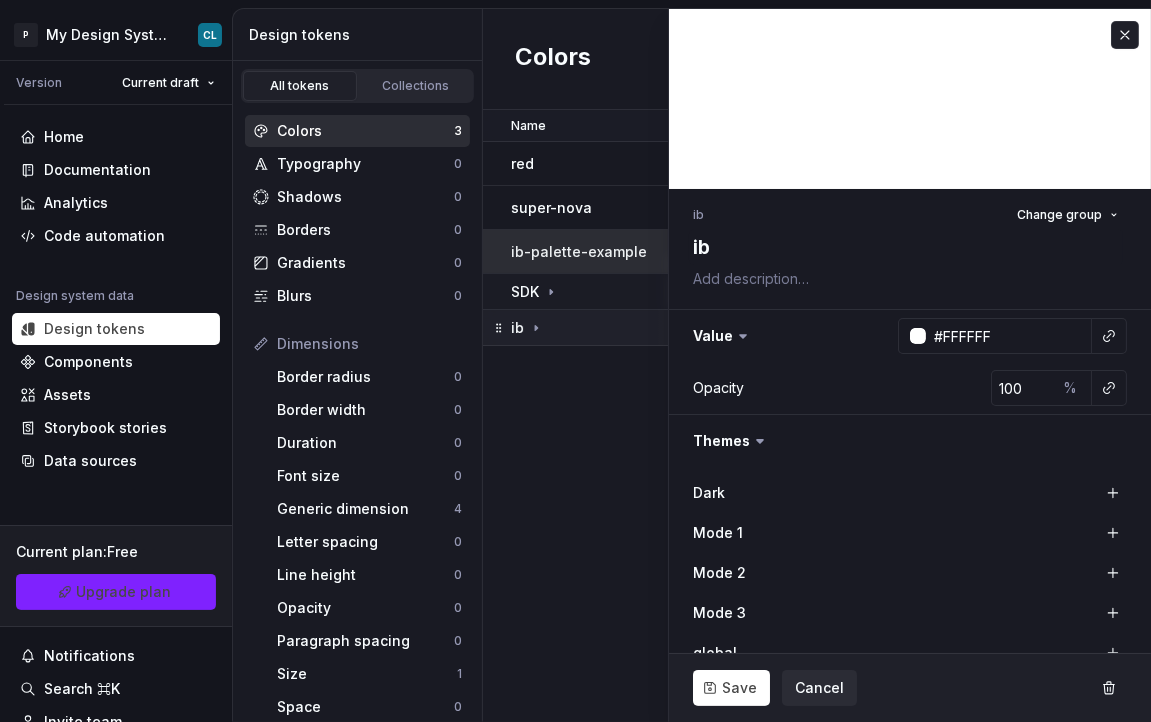 click on "ib" at bounding box center [626, 328] 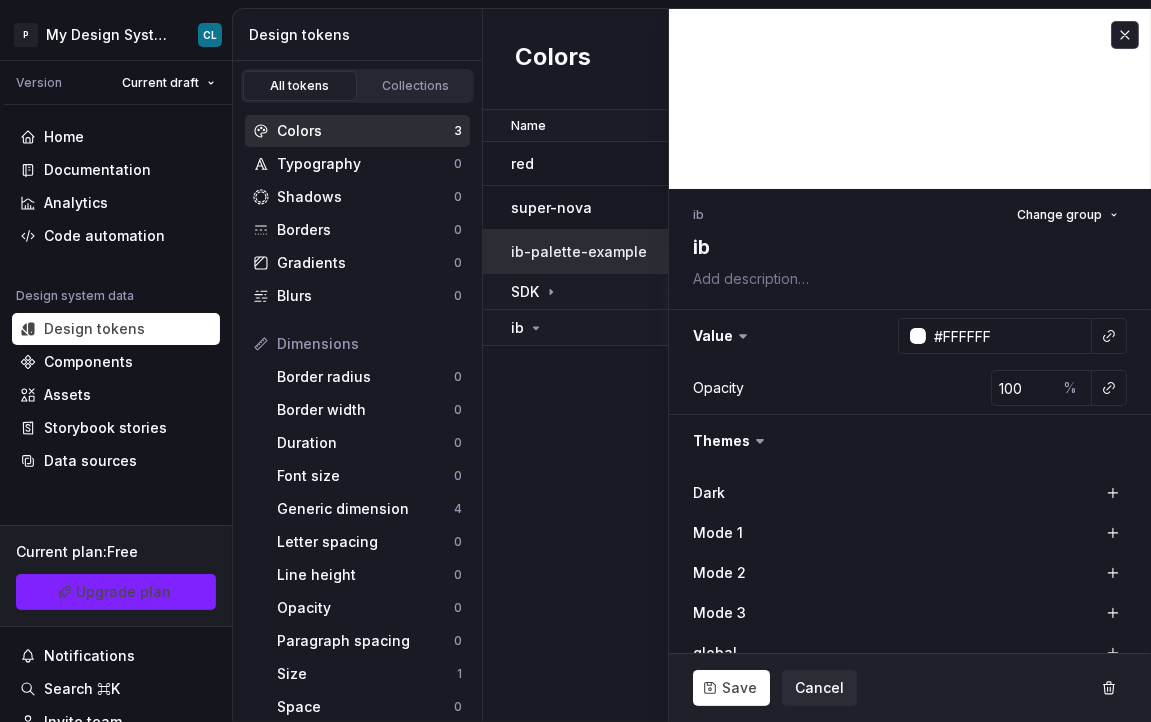click at bounding box center [1125, 35] 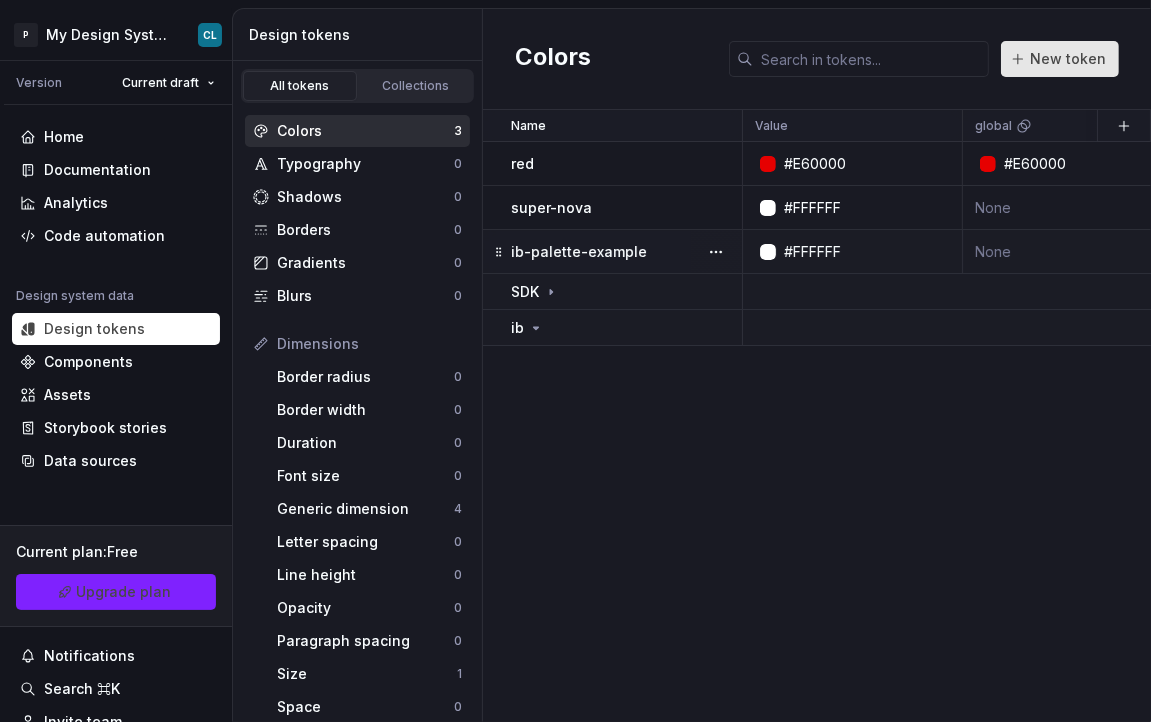 click on "New token" at bounding box center (1068, 59) 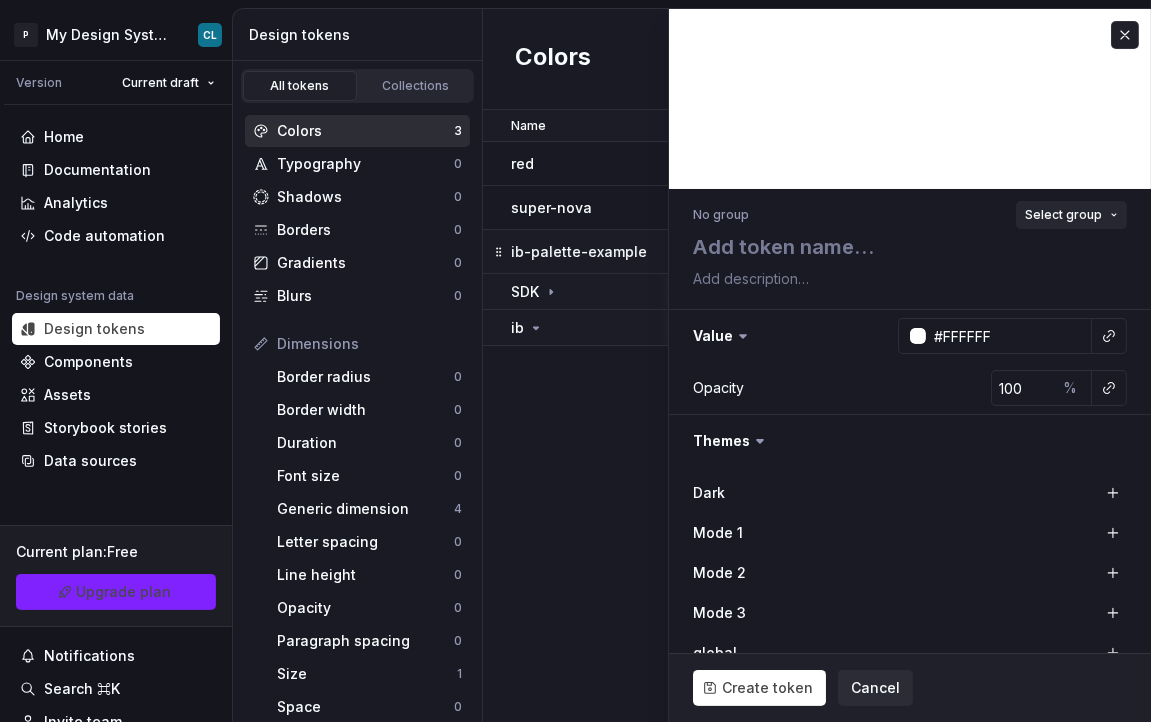 click on "Select group" at bounding box center (1063, 215) 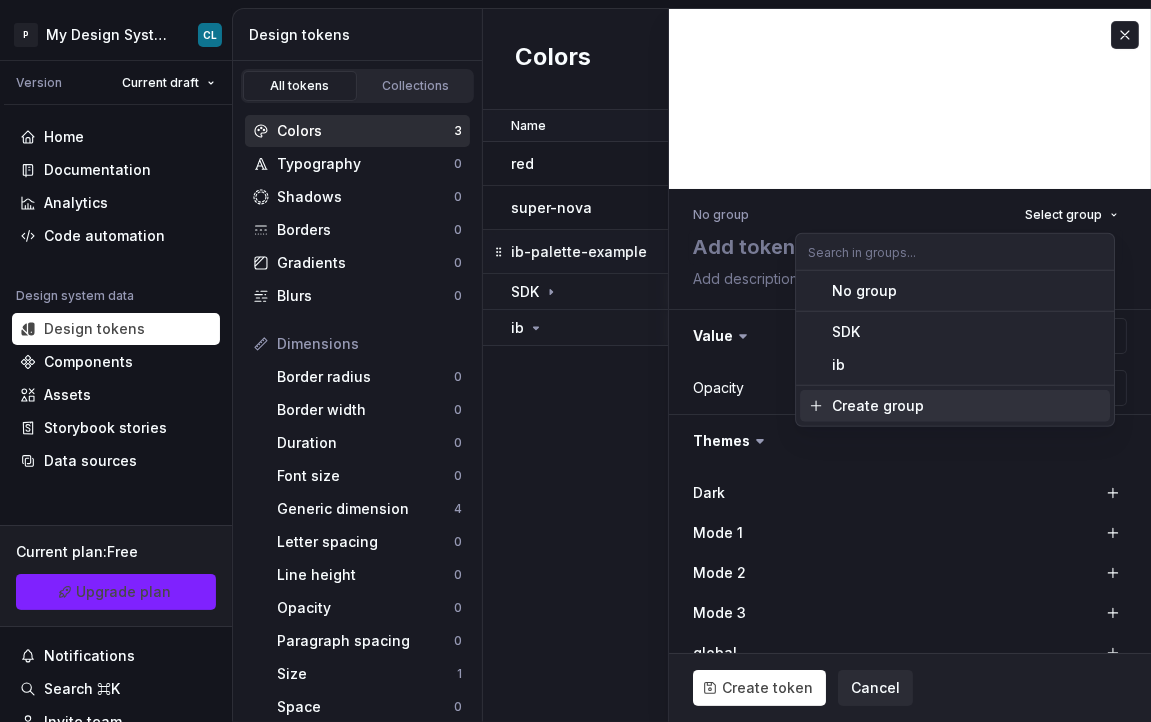 click on "Create group" at bounding box center [878, 406] 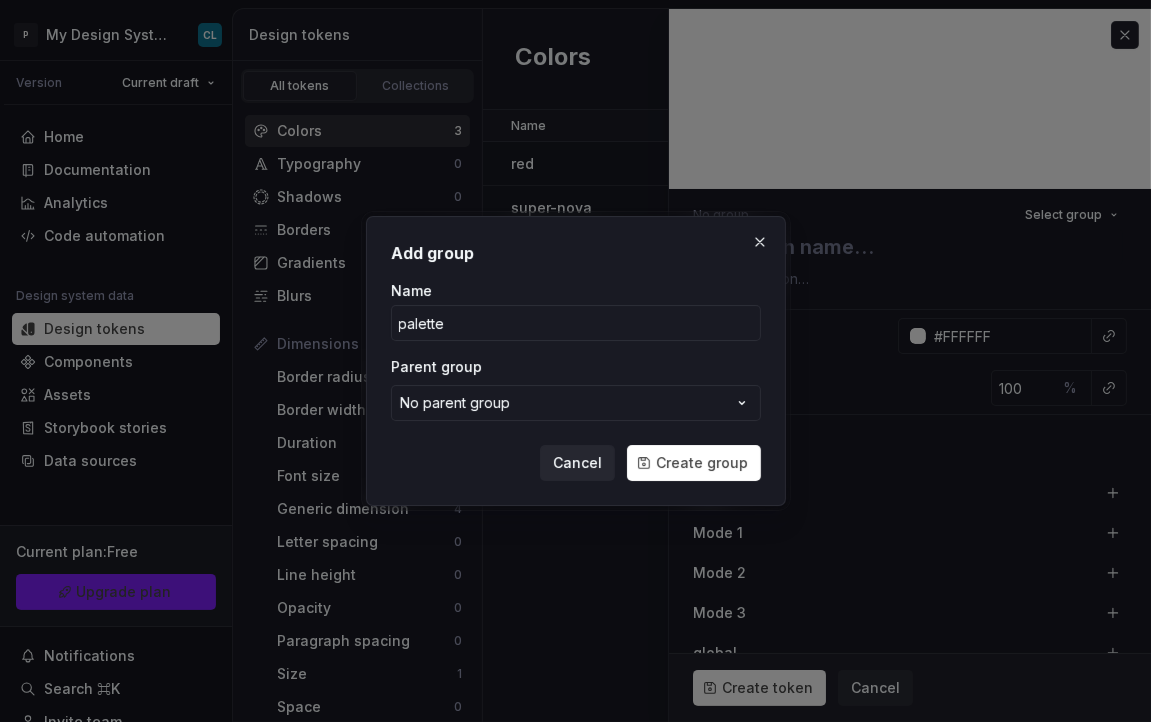 type on "palette" 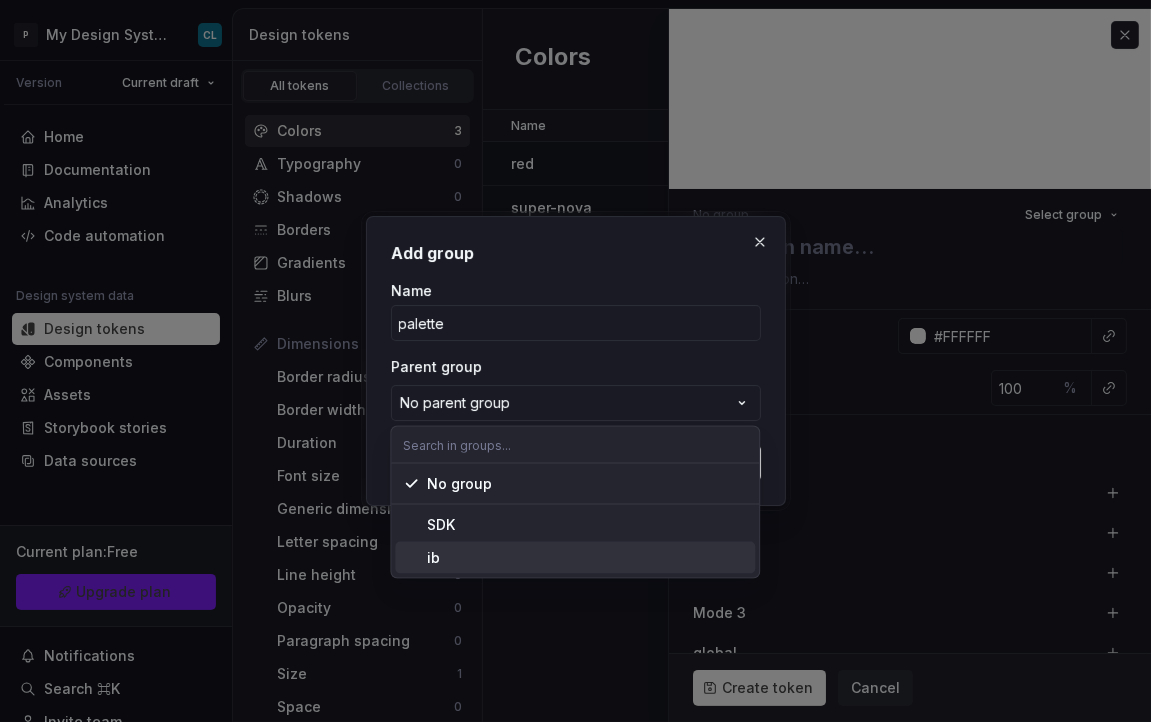 click on "ib" at bounding box center (587, 558) 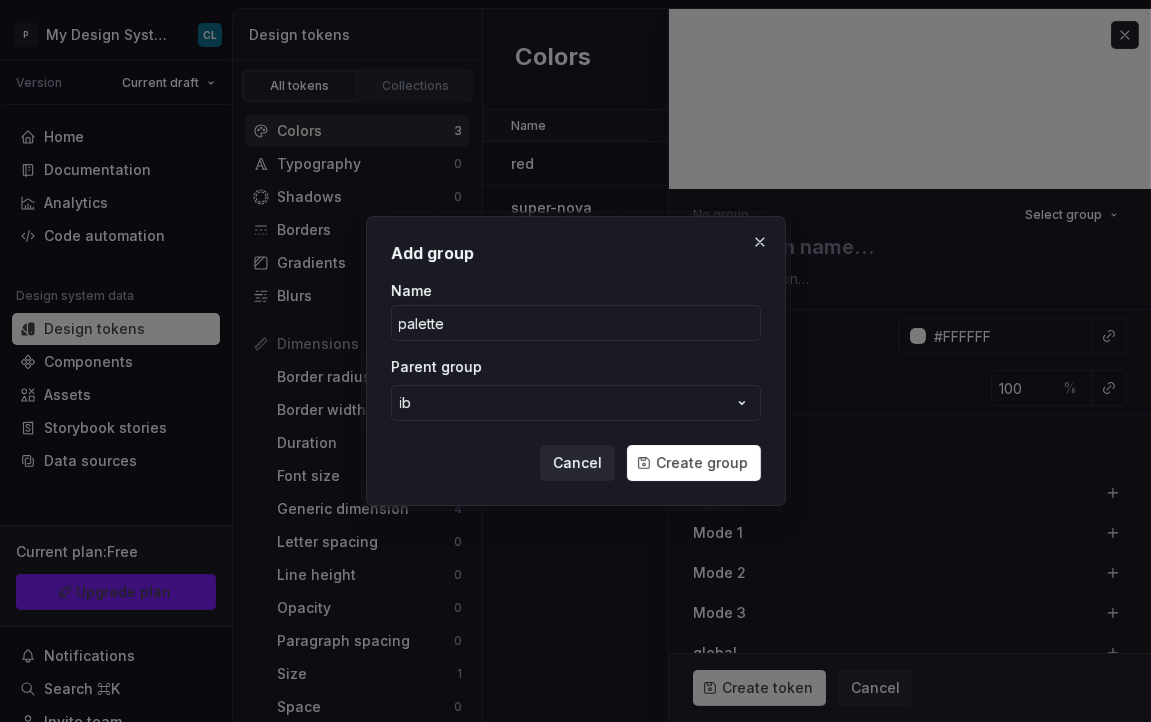 click on "Create group" at bounding box center (702, 463) 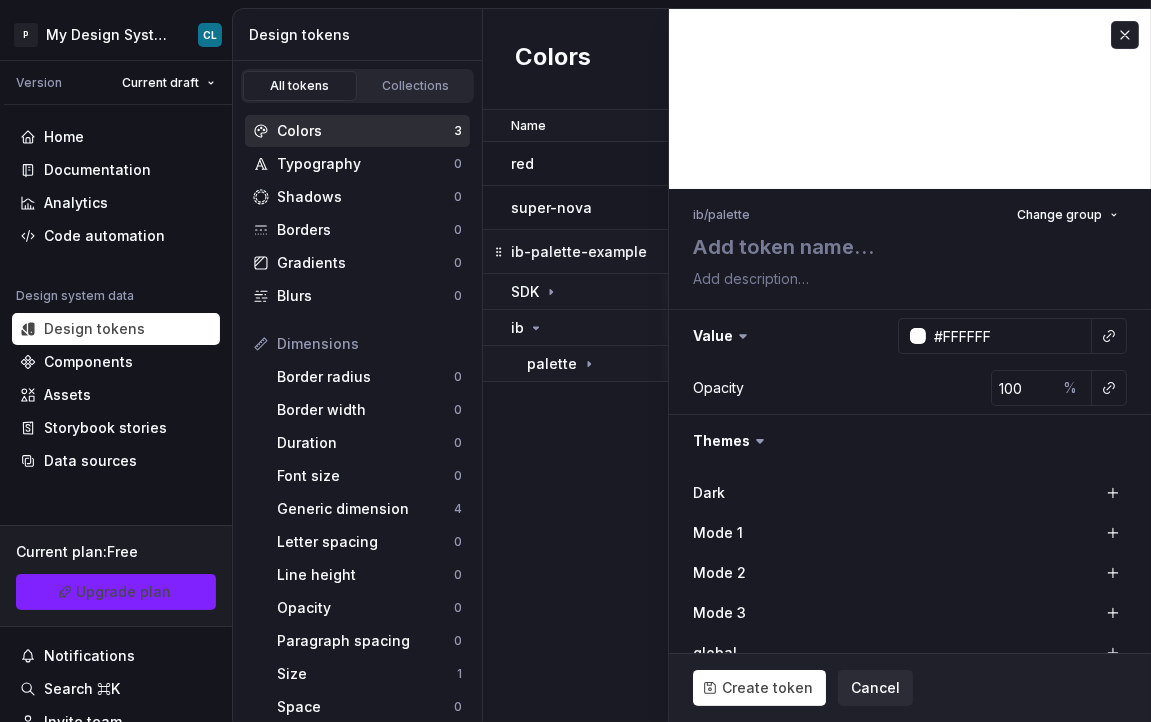 drag, startPoint x: 579, startPoint y: 455, endPoint x: 582, endPoint y: 444, distance: 11.401754 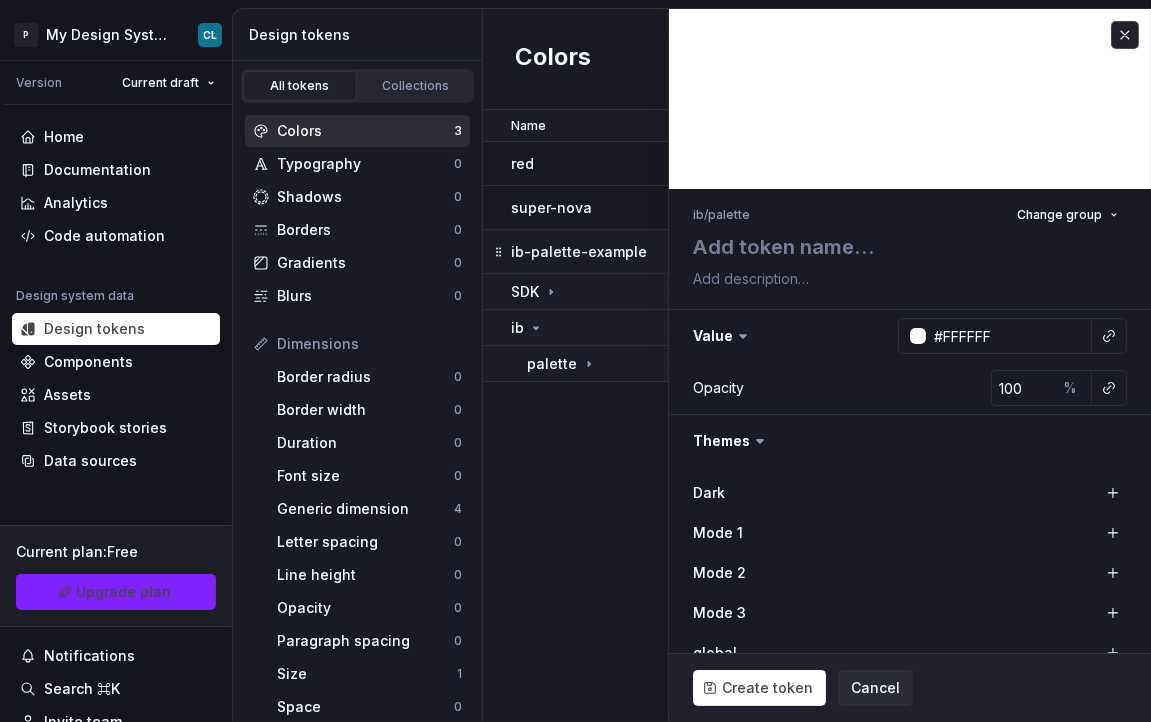 click at bounding box center (1125, 35) 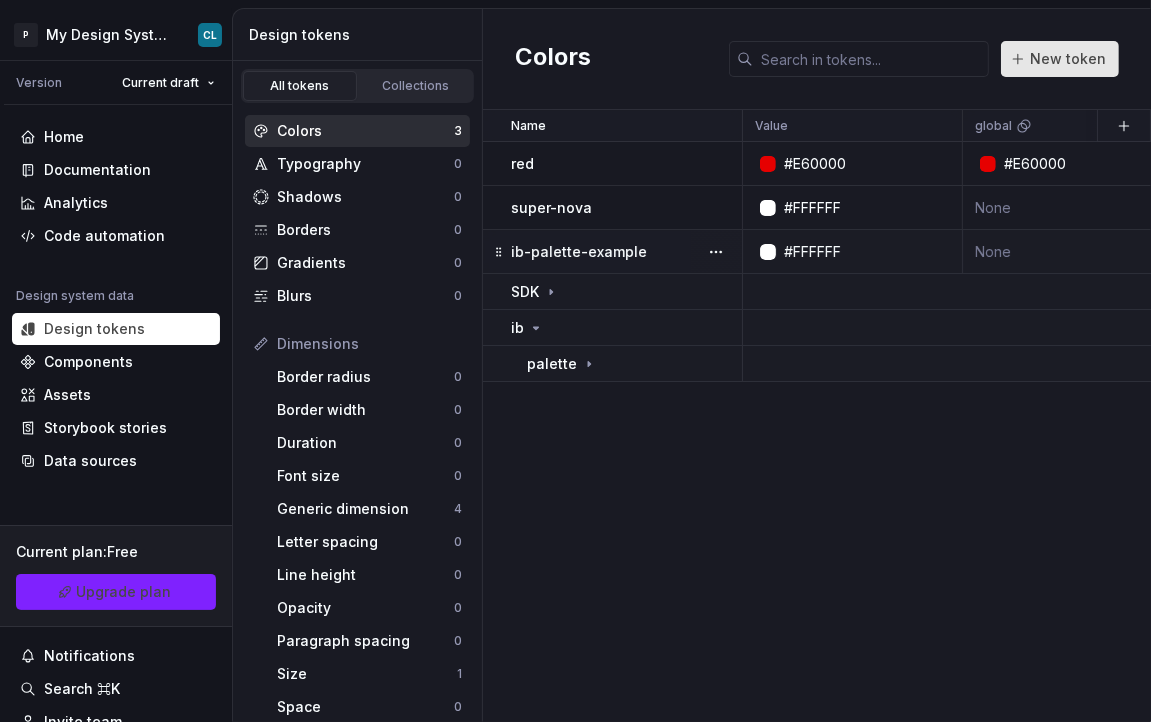 click on "New token" at bounding box center (1068, 59) 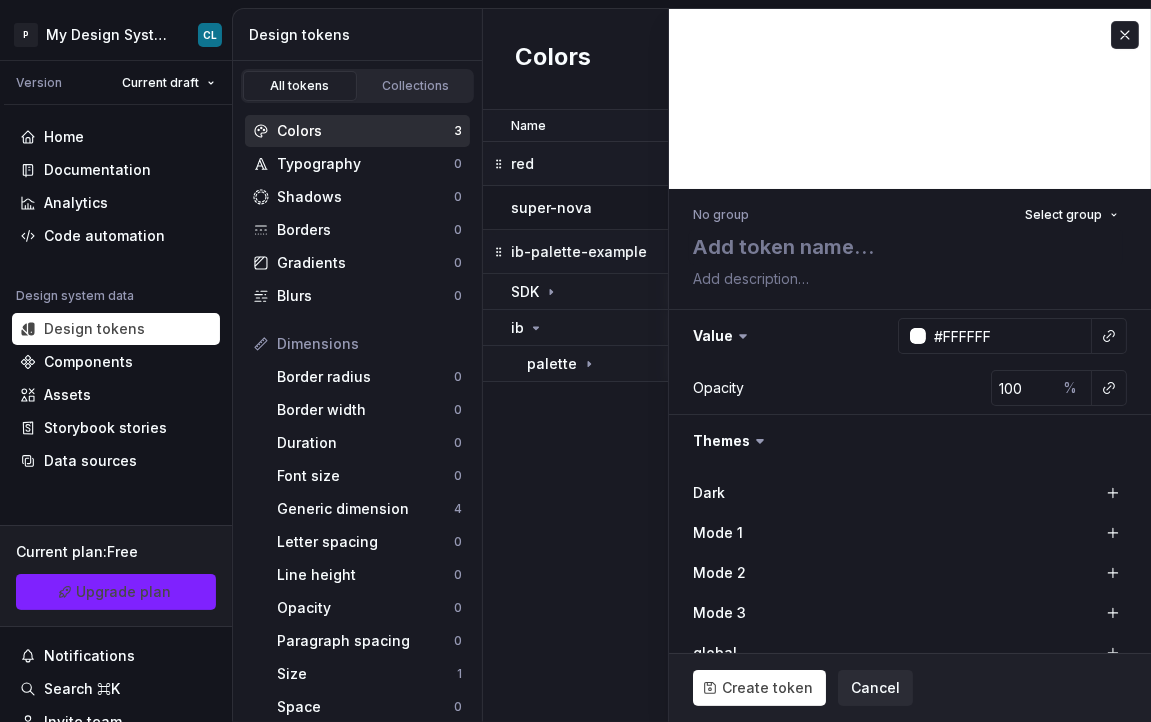 click on "red" at bounding box center (613, 164) 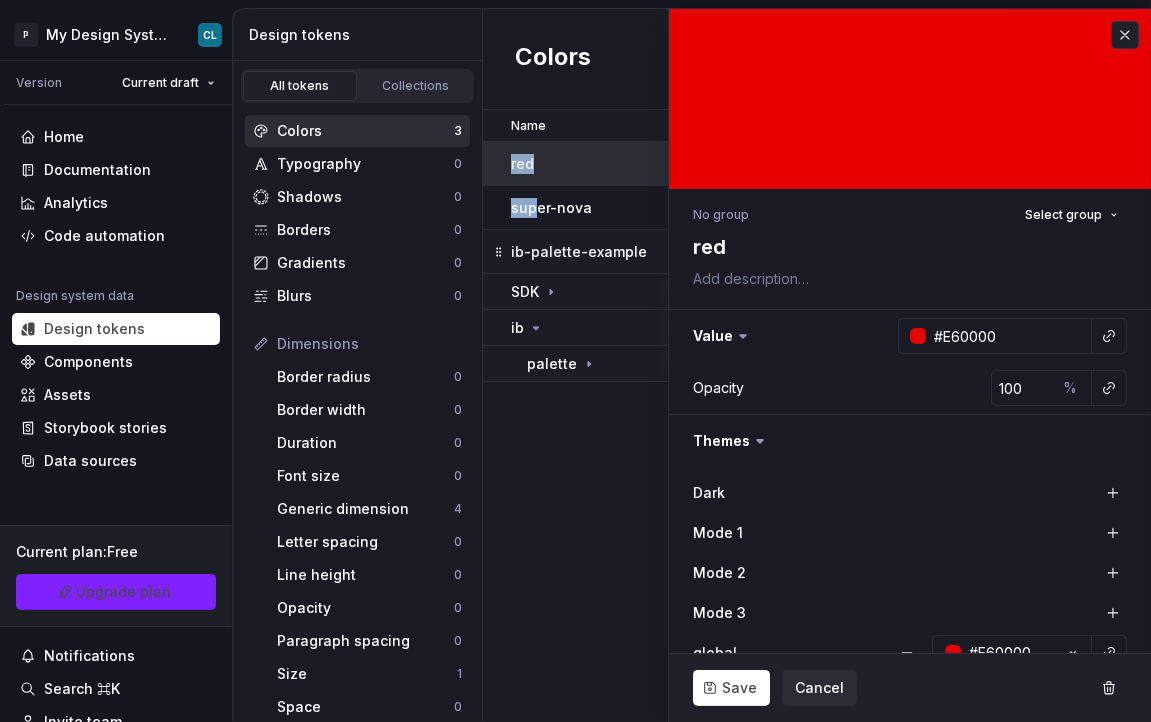 drag, startPoint x: 500, startPoint y: 158, endPoint x: 517, endPoint y: 155, distance: 17.262676 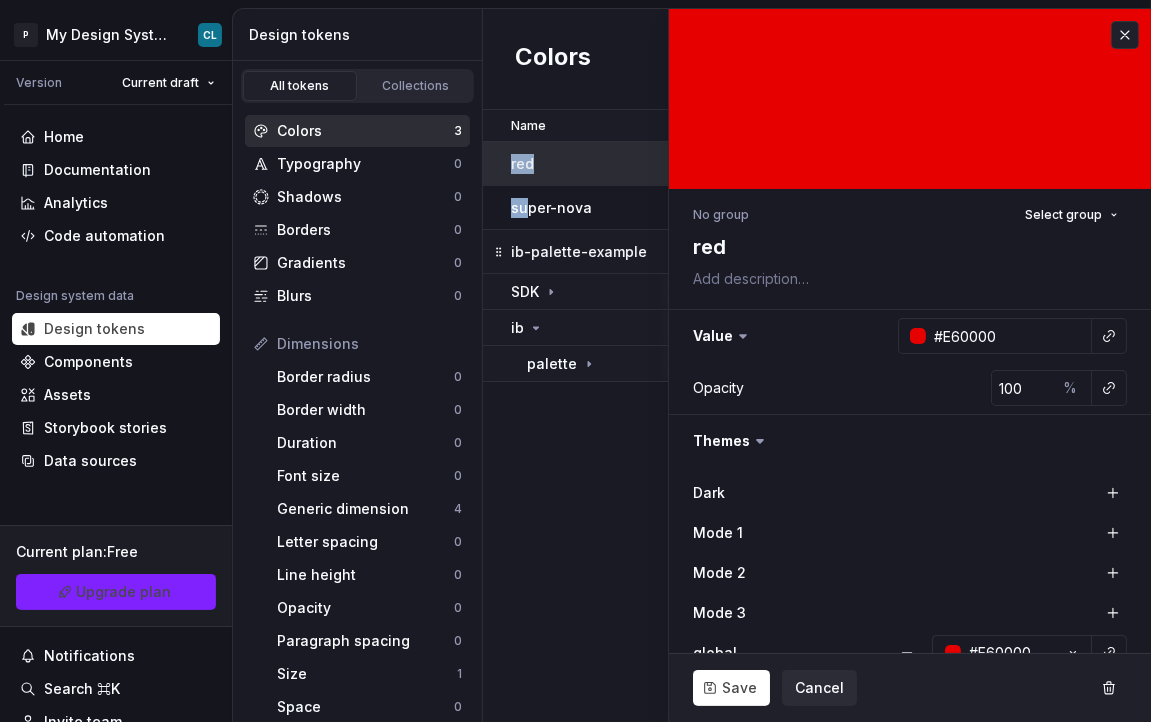click on "red" at bounding box center (522, 164) 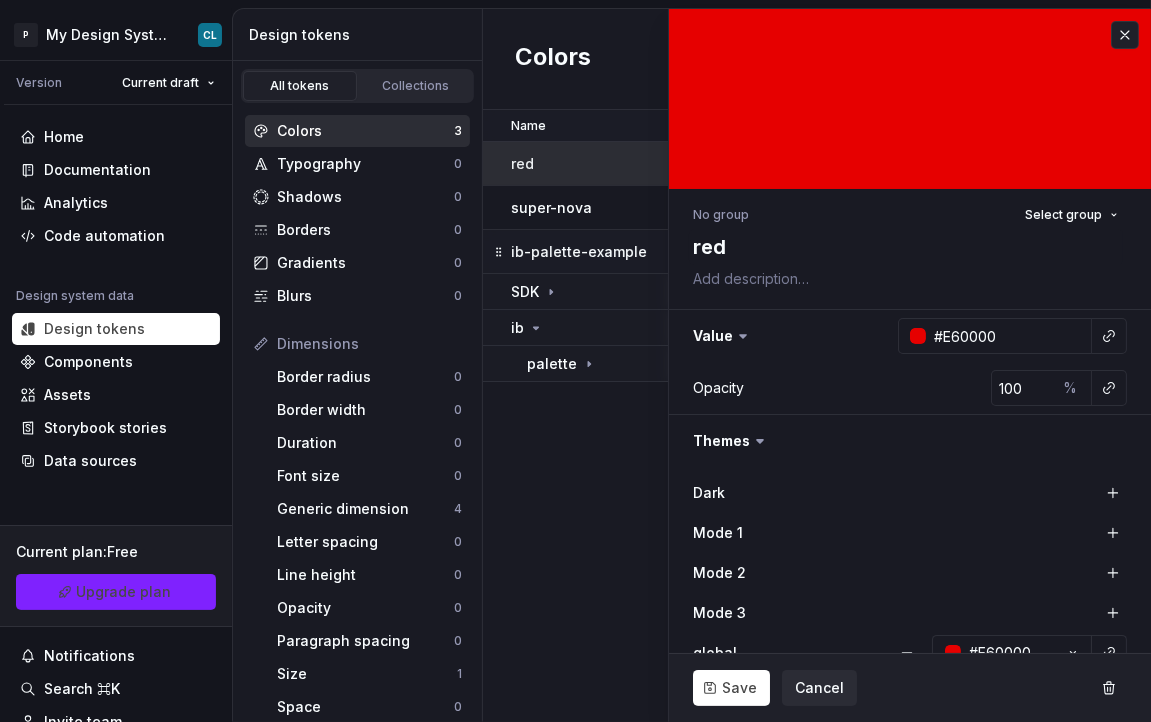 click on "No group Select group" at bounding box center (910, 215) 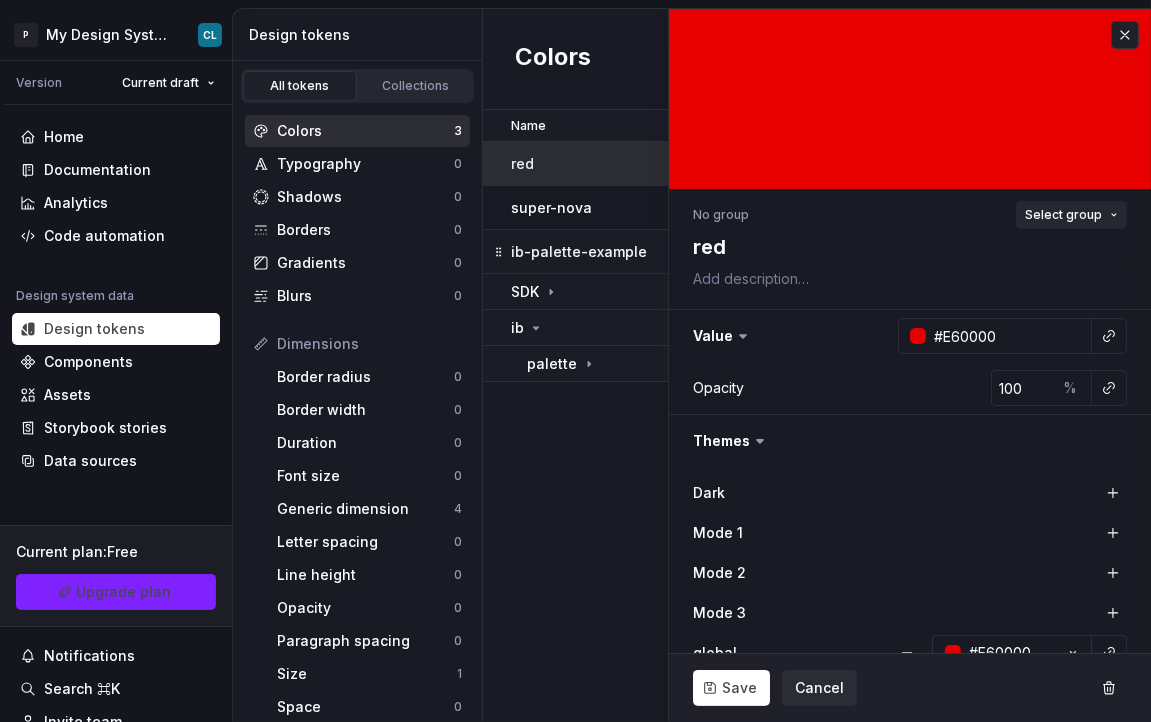 click on "Select group" at bounding box center [1063, 215] 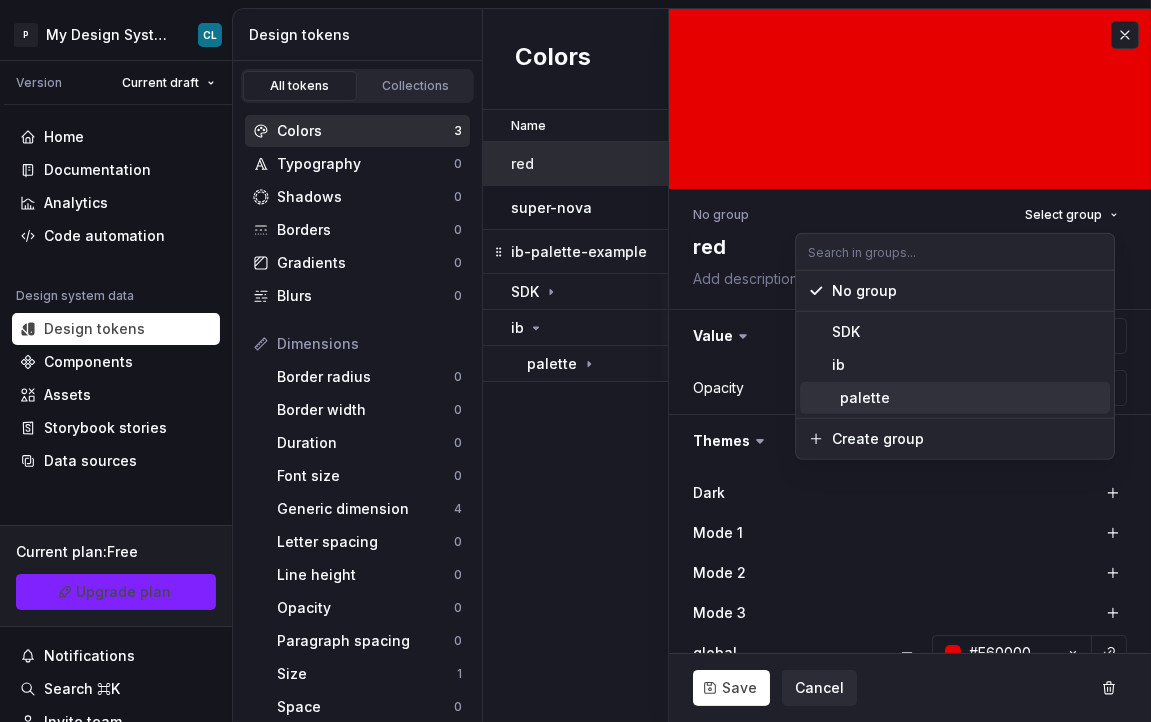 click on "palette" at bounding box center [861, 398] 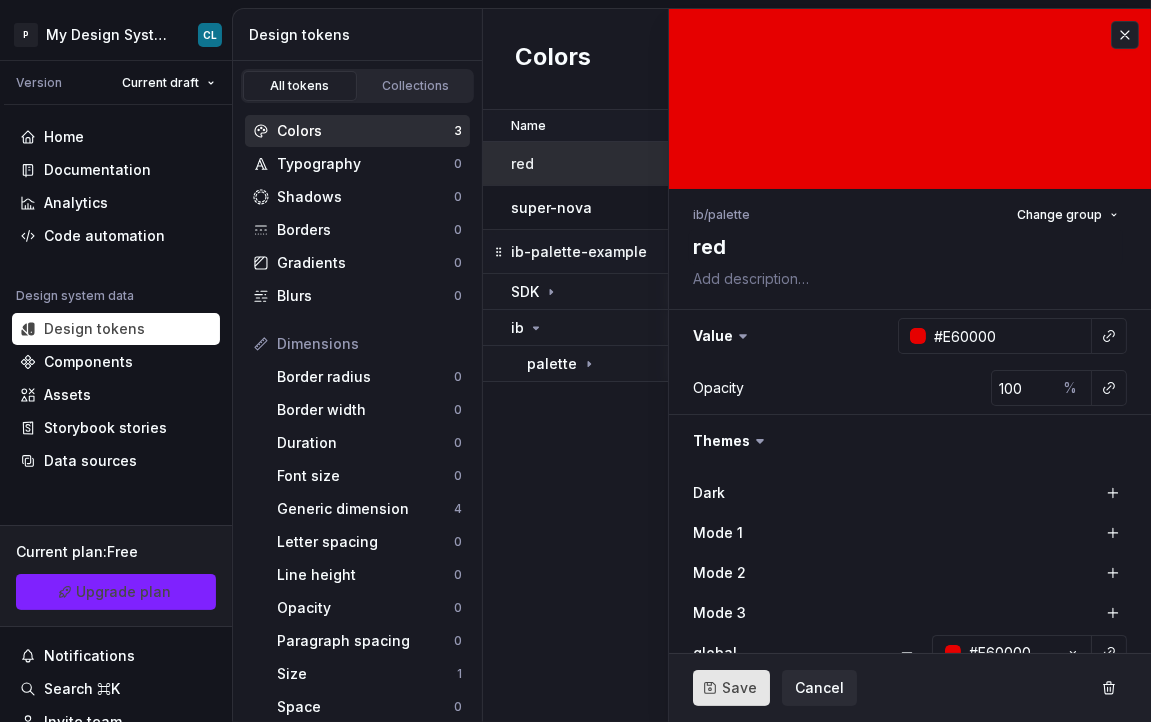 click on "Save" at bounding box center (739, 688) 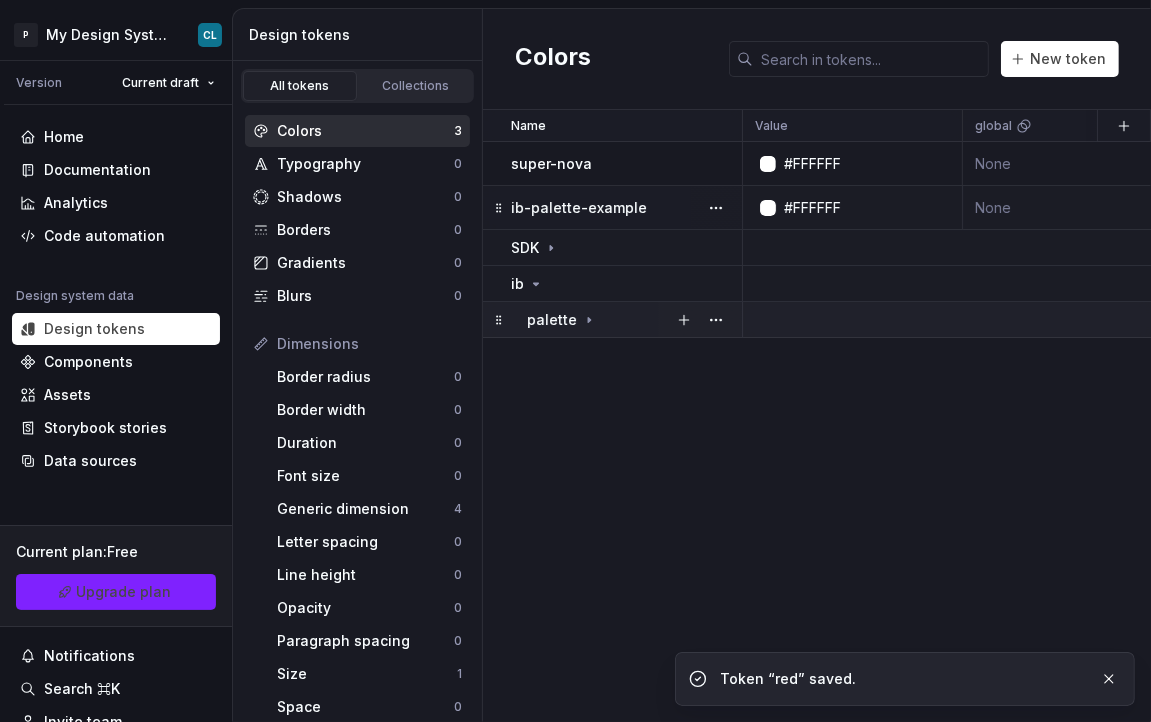 click on "palette" at bounding box center [562, 320] 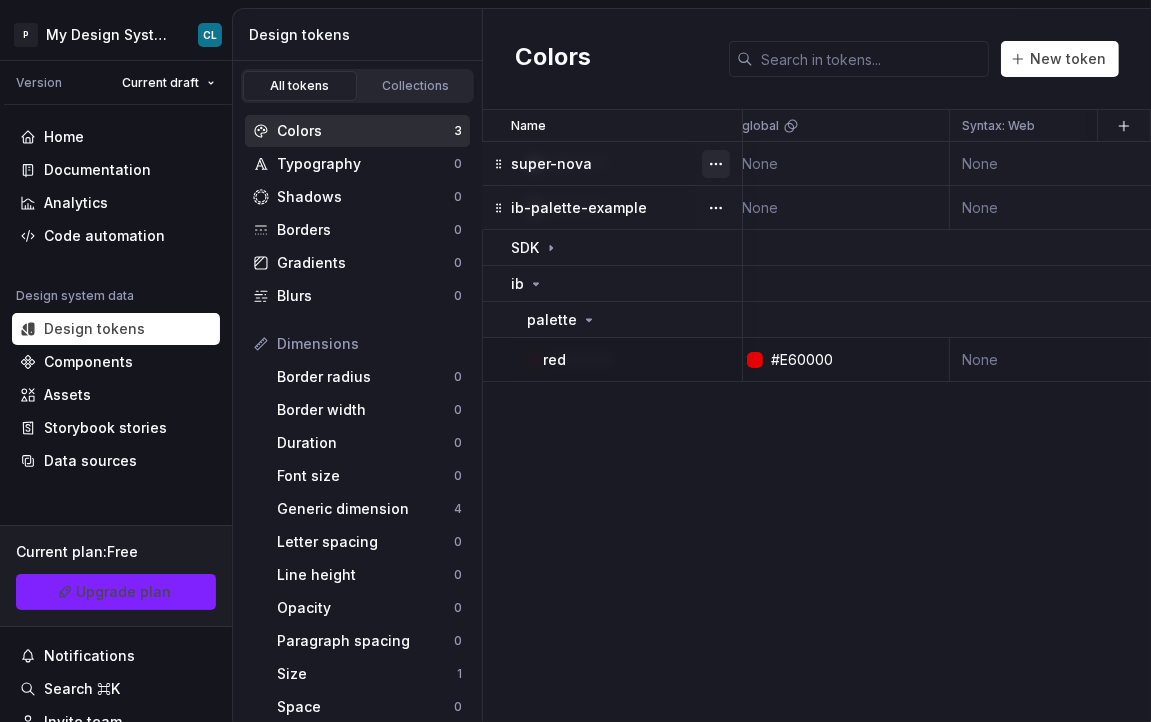 scroll, scrollTop: 0, scrollLeft: 244, axis: horizontal 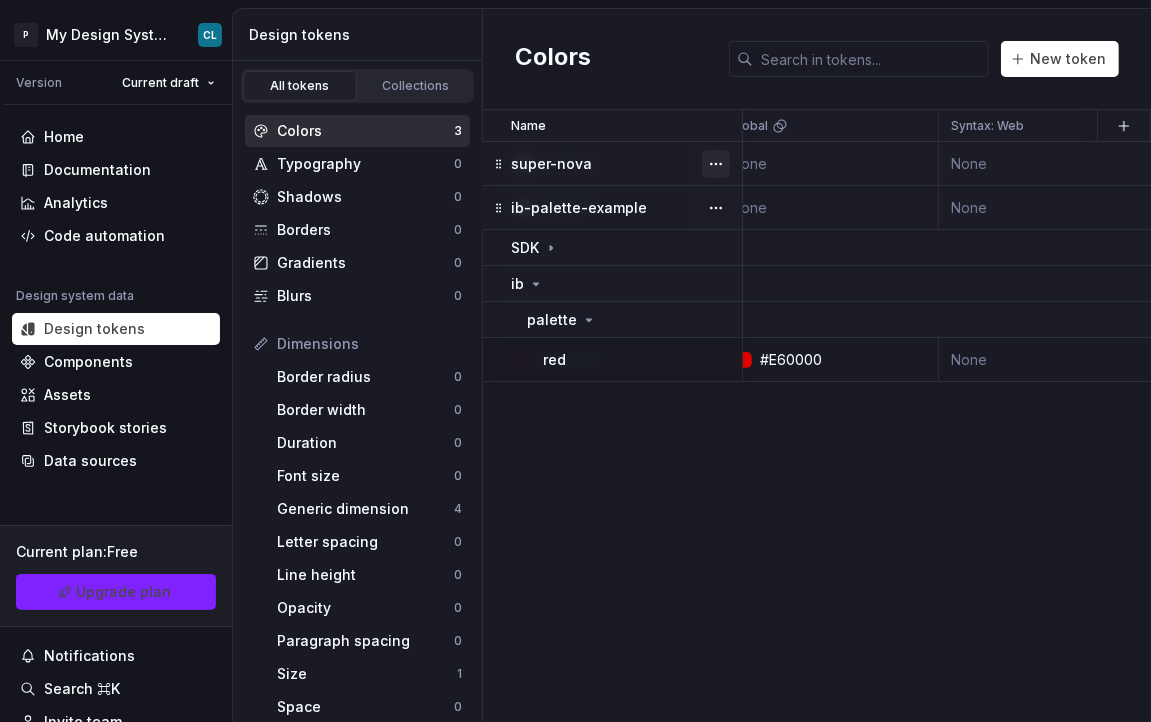 click at bounding box center (716, 164) 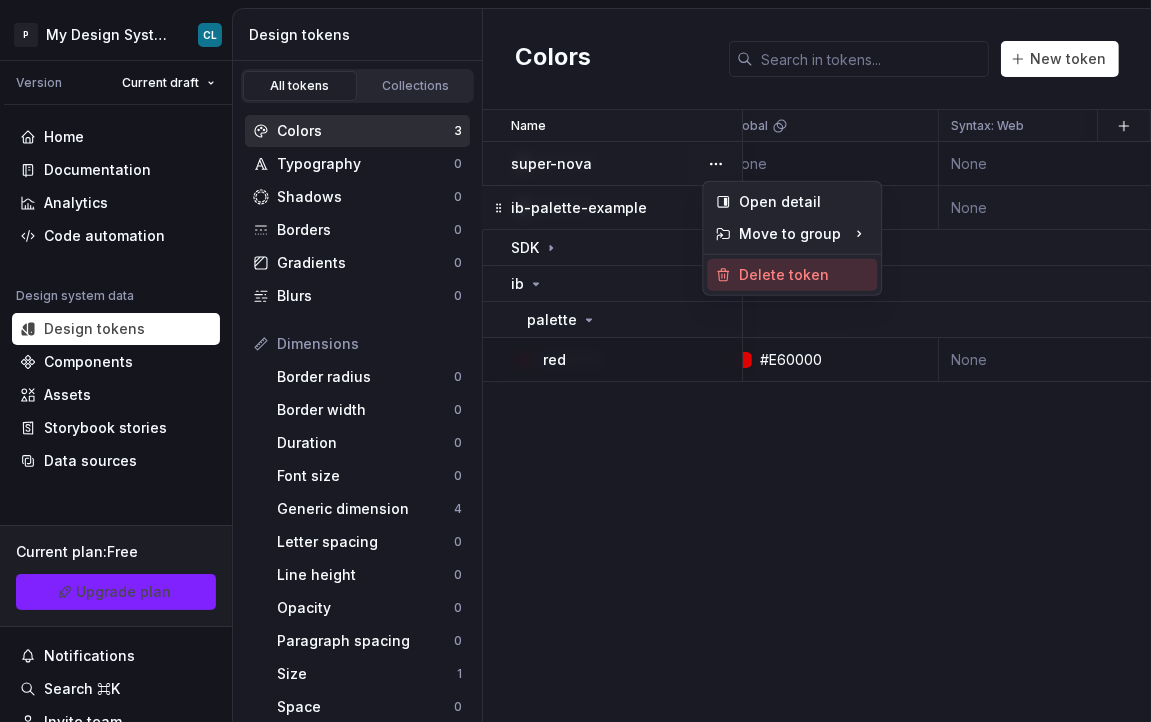 click on "Delete token" at bounding box center [804, 275] 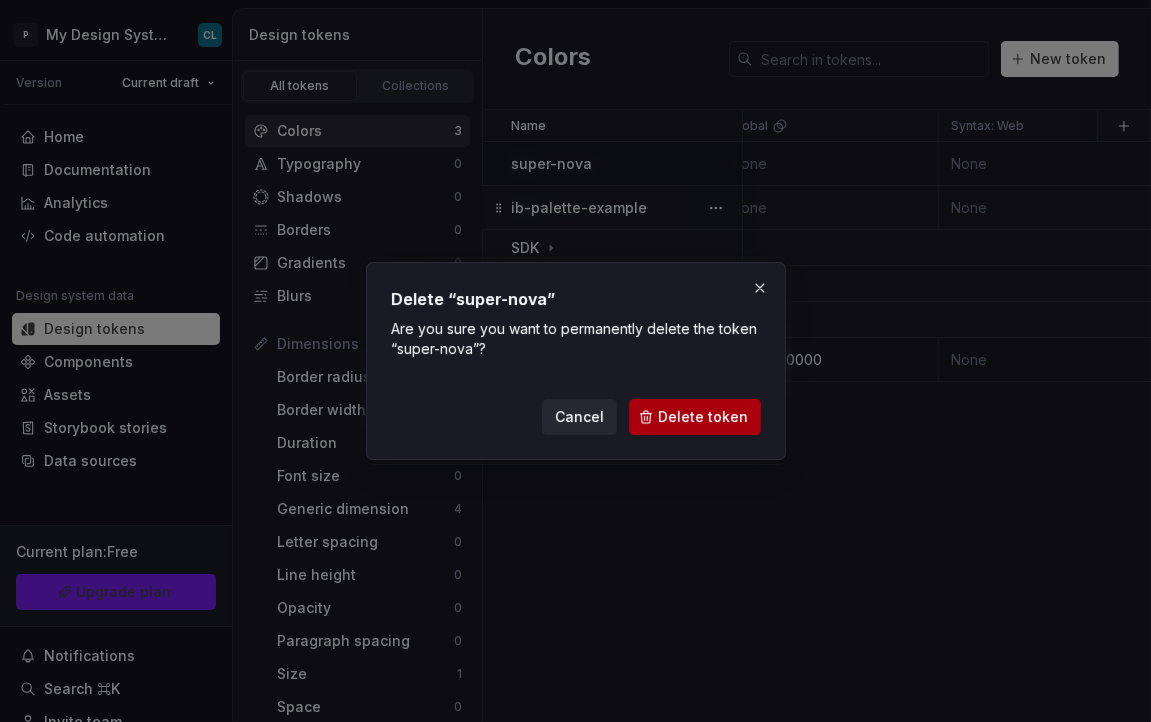 click on "Delete token" at bounding box center (703, 417) 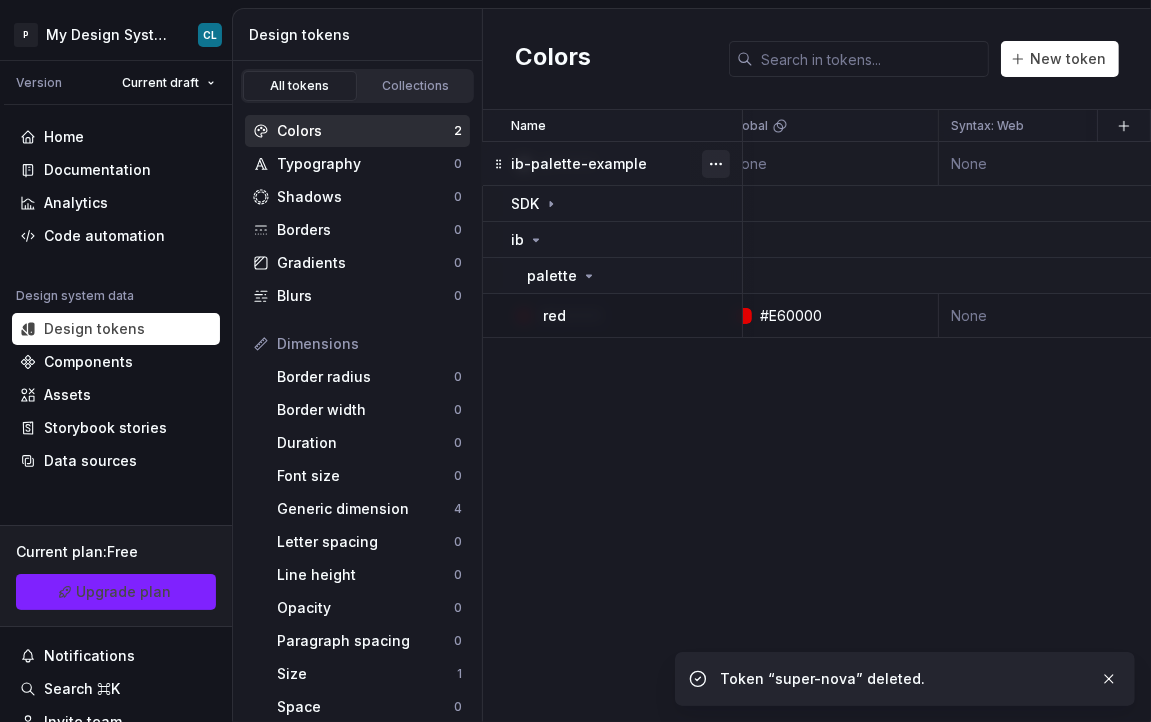 click at bounding box center (716, 164) 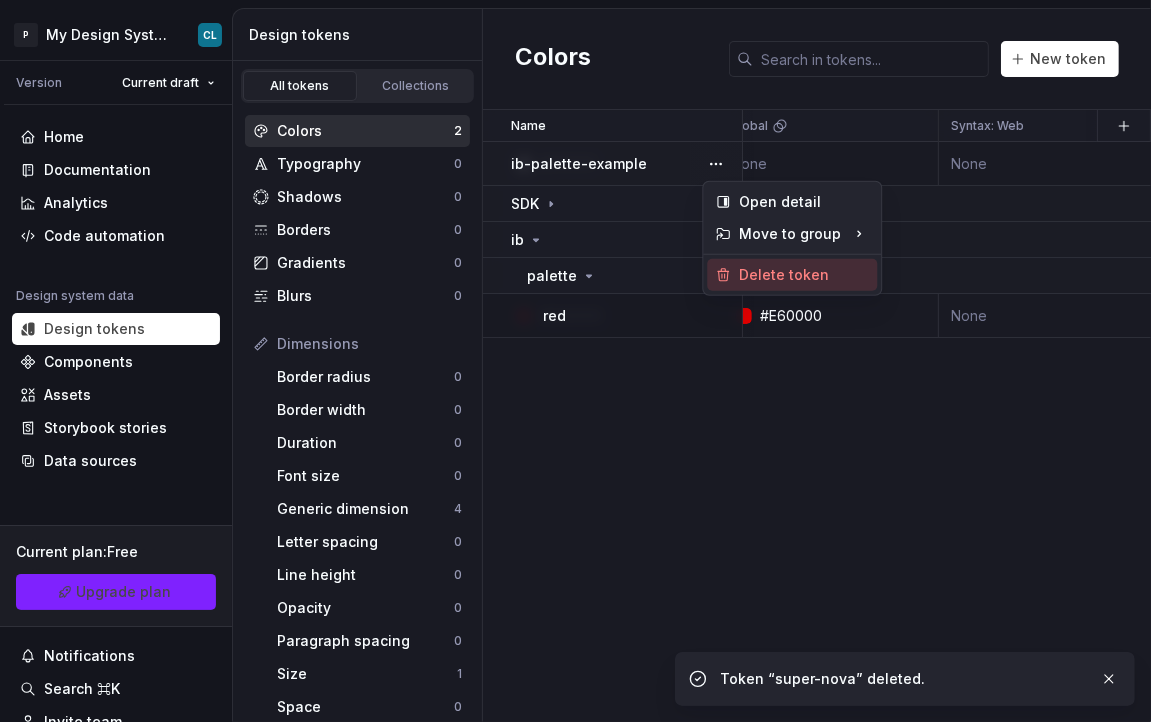 click on "Delete token" at bounding box center [792, 275] 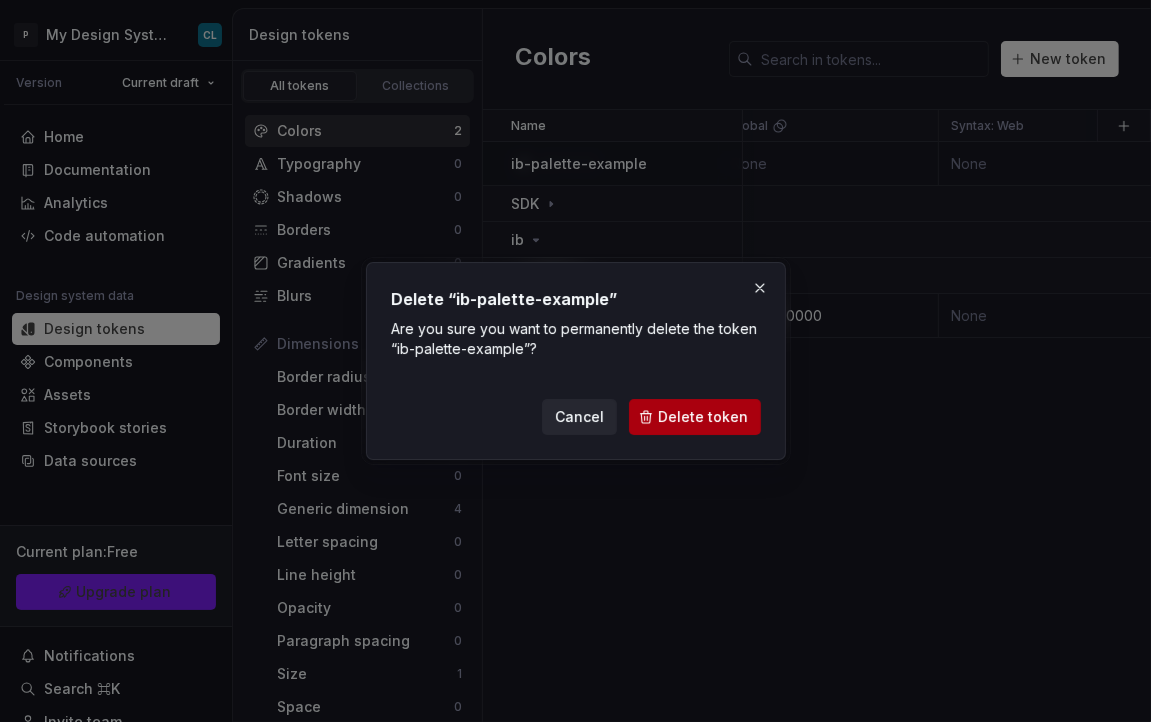 click on "Delete token" at bounding box center (695, 417) 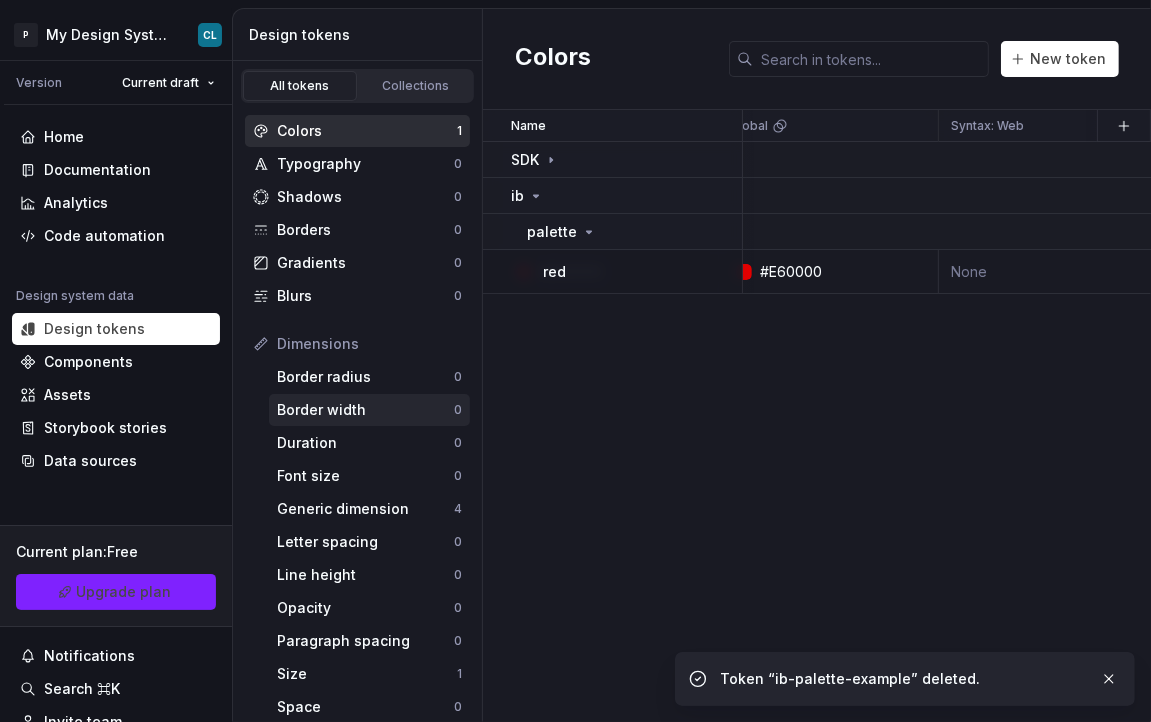 scroll, scrollTop: 20, scrollLeft: 0, axis: vertical 